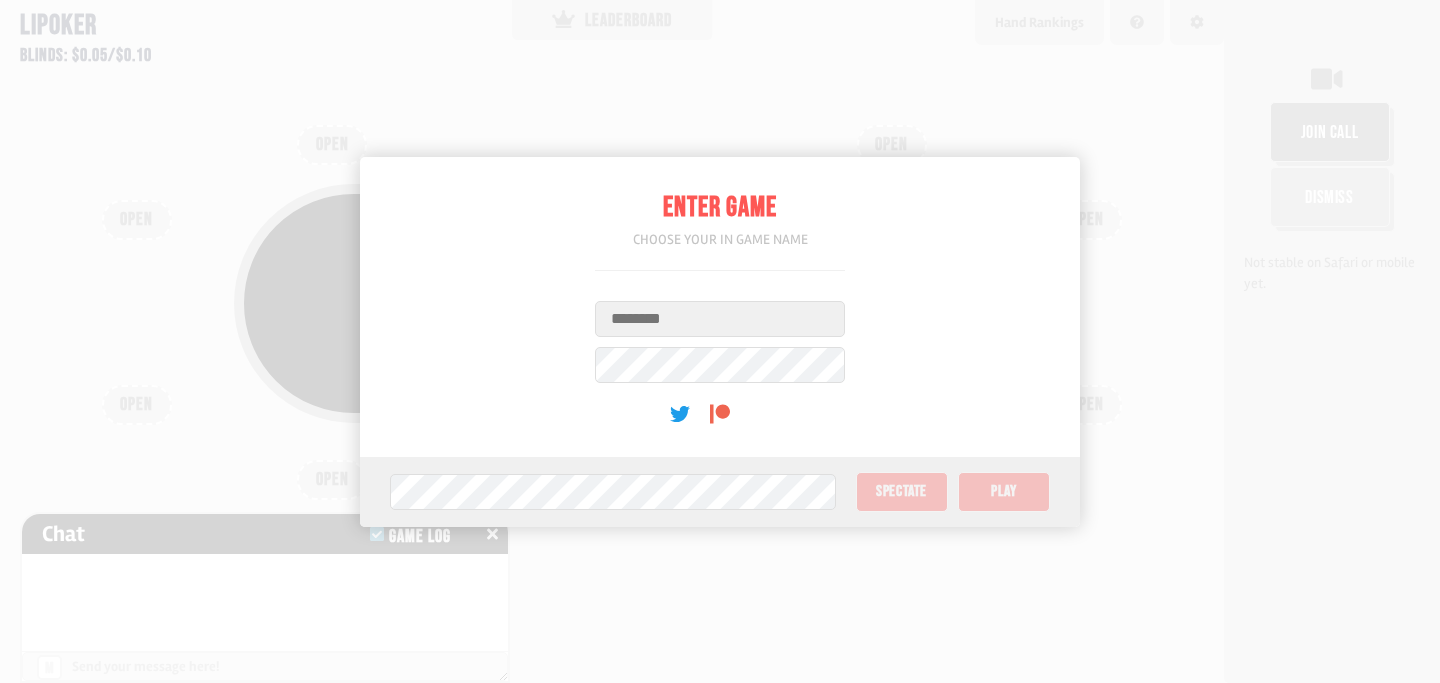 scroll, scrollTop: 0, scrollLeft: 0, axis: both 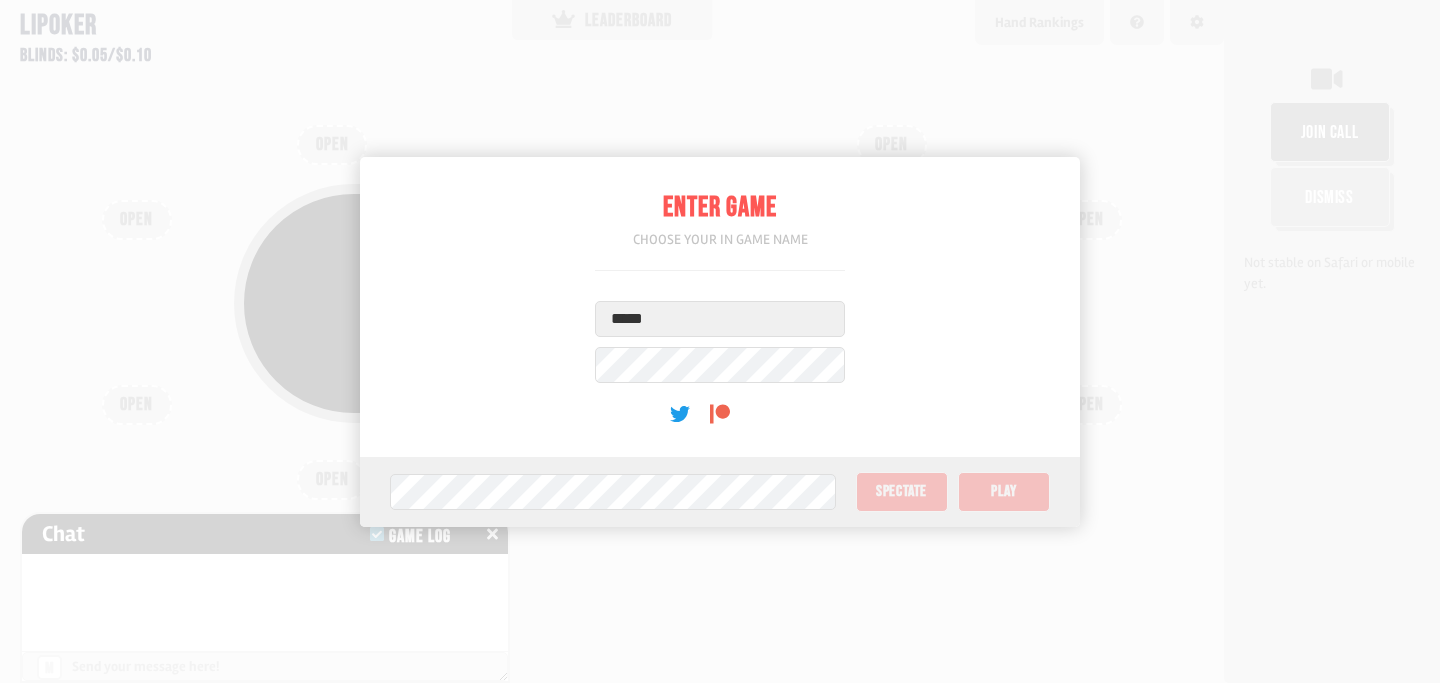 type on "*****" 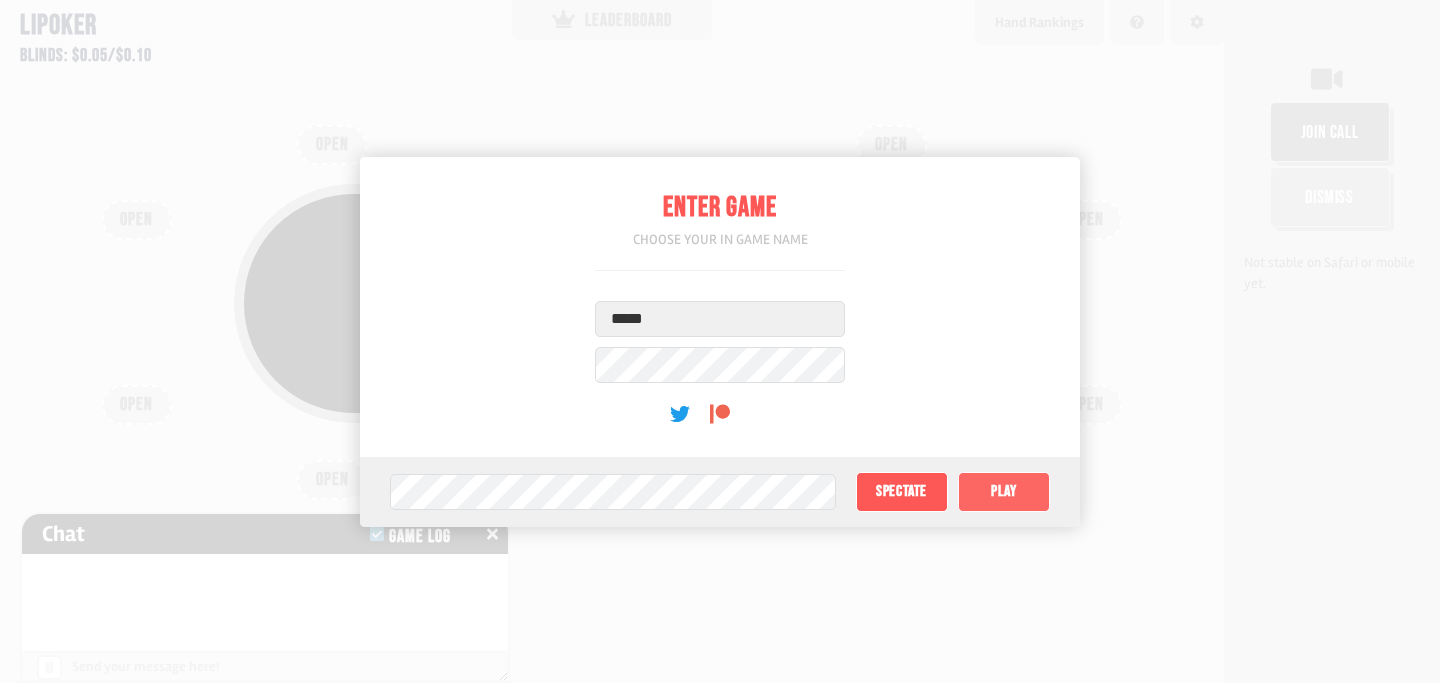 click on "Play" at bounding box center (1004, 492) 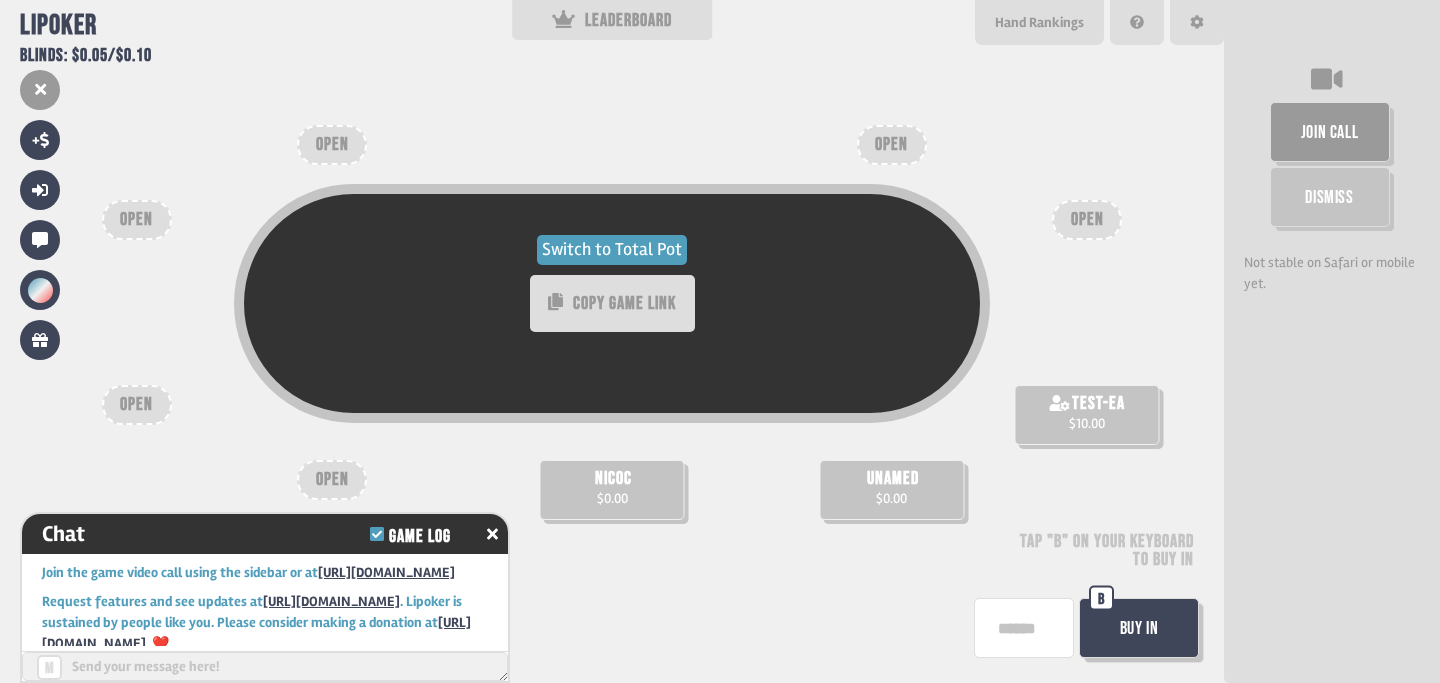 scroll, scrollTop: 38, scrollLeft: 0, axis: vertical 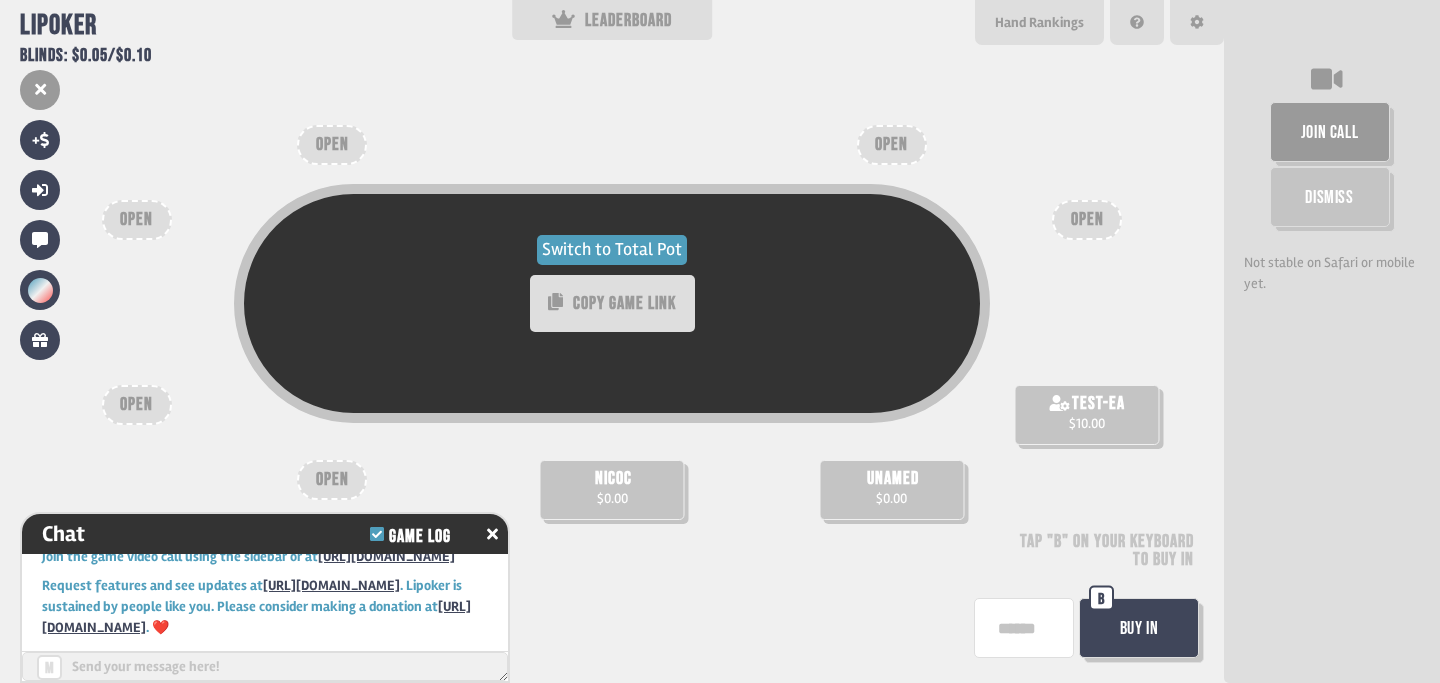 click on "Switch to Total Pot" at bounding box center [612, 250] 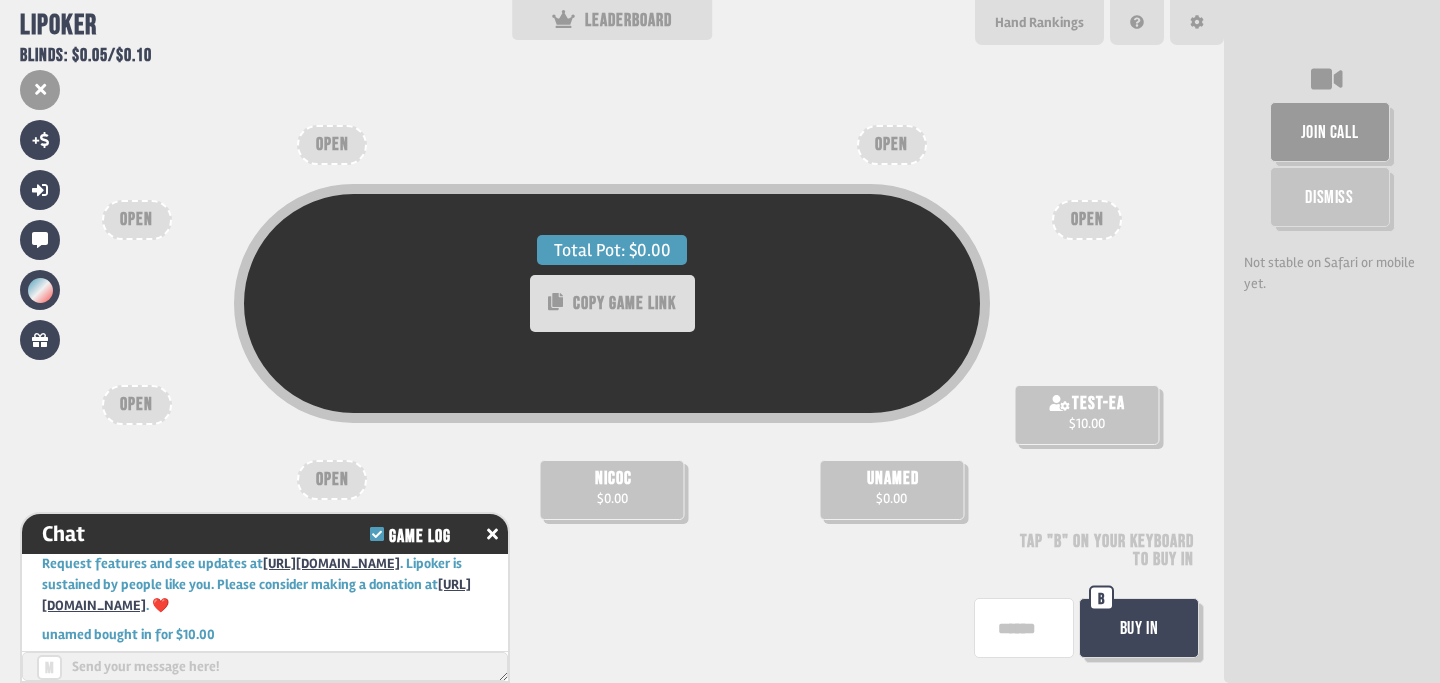 click on "Total Pot: $0.00" at bounding box center (612, 250) 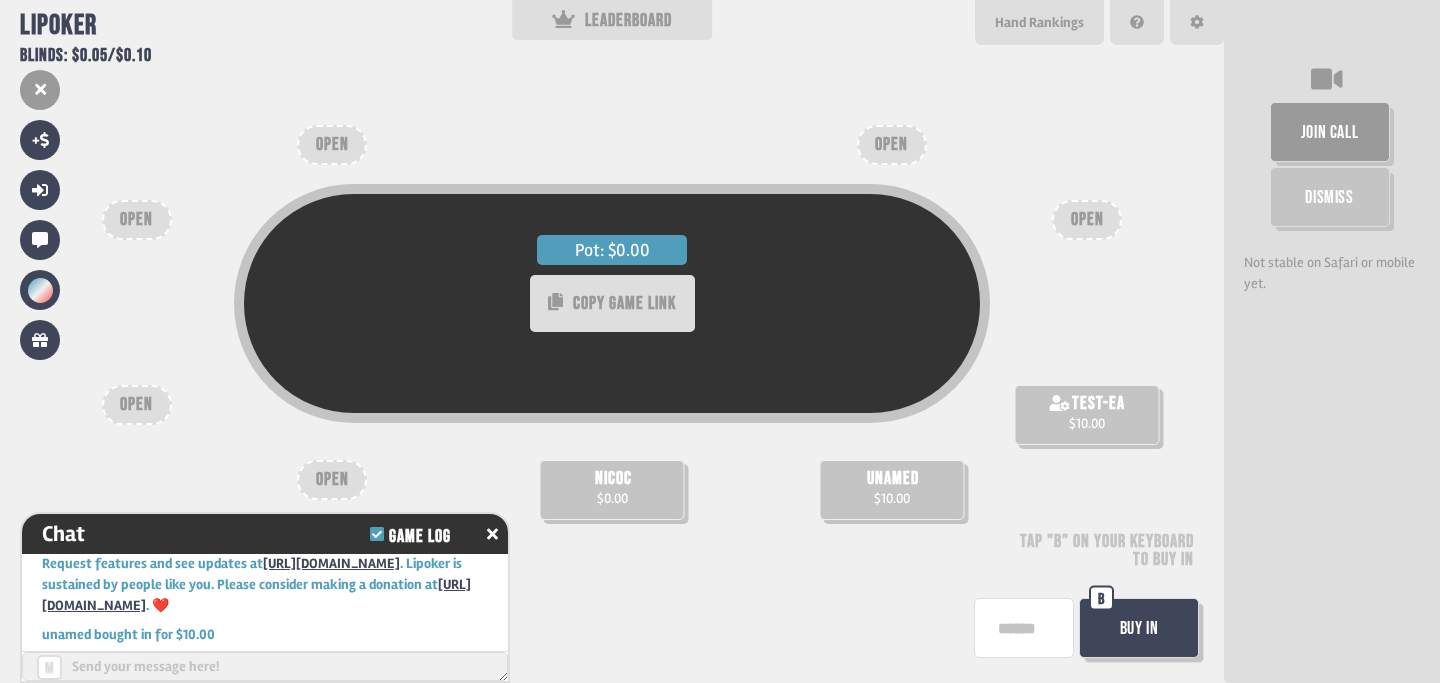 click on "Pot: $0.00" at bounding box center (612, 250) 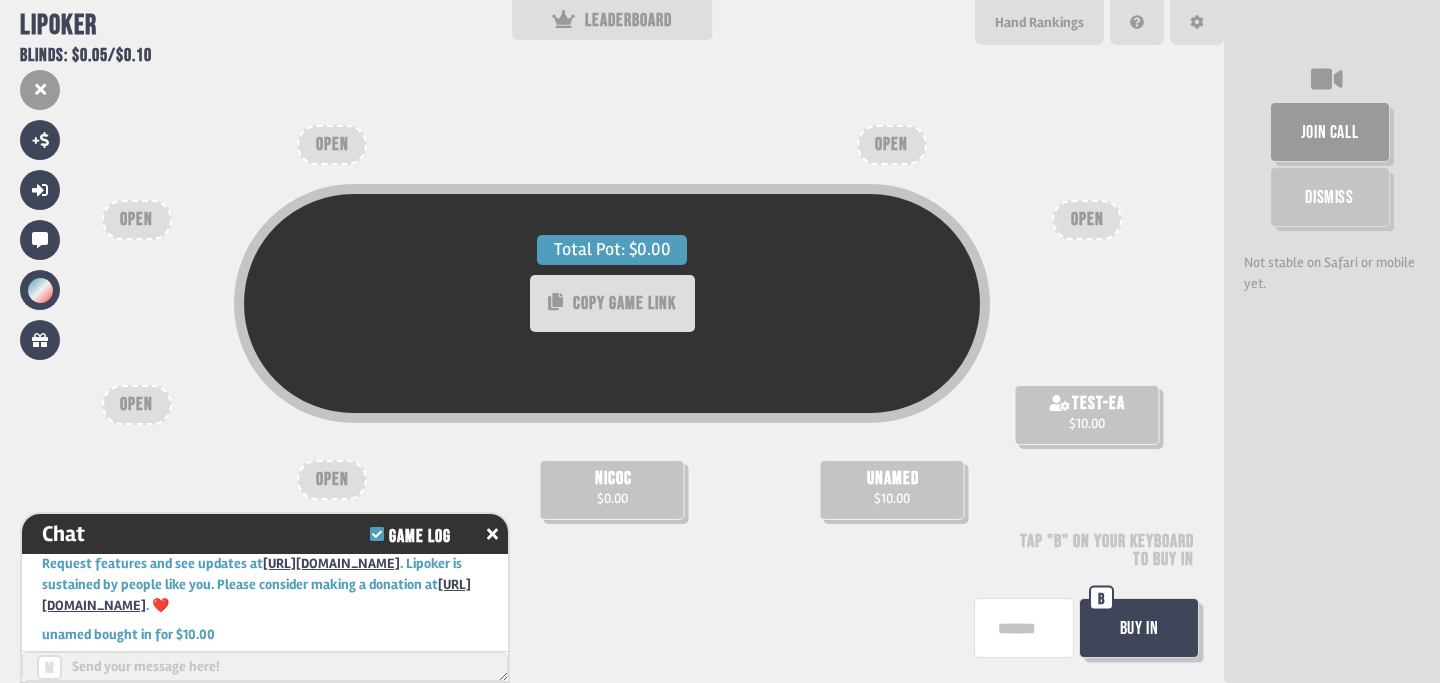 click on "Total Pot: $0.00" at bounding box center [612, 250] 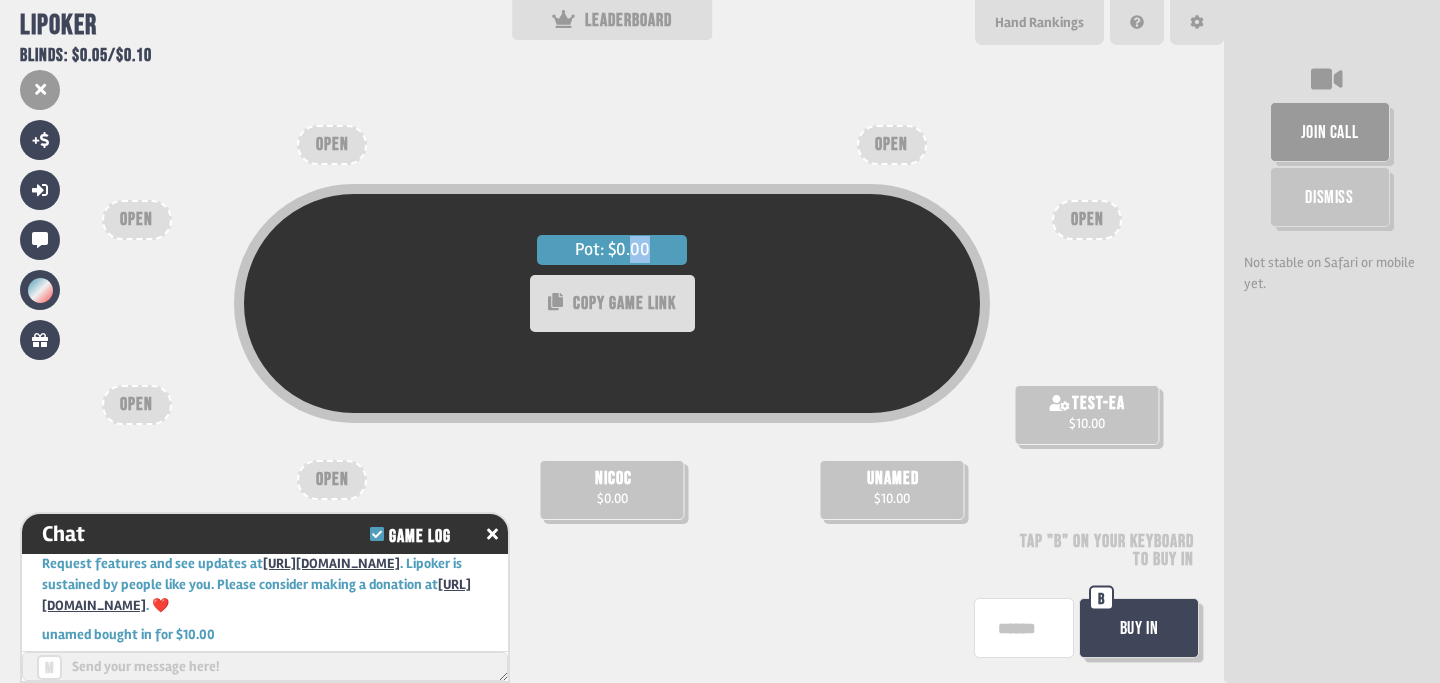 click on "Pot: $0.00" at bounding box center [612, 250] 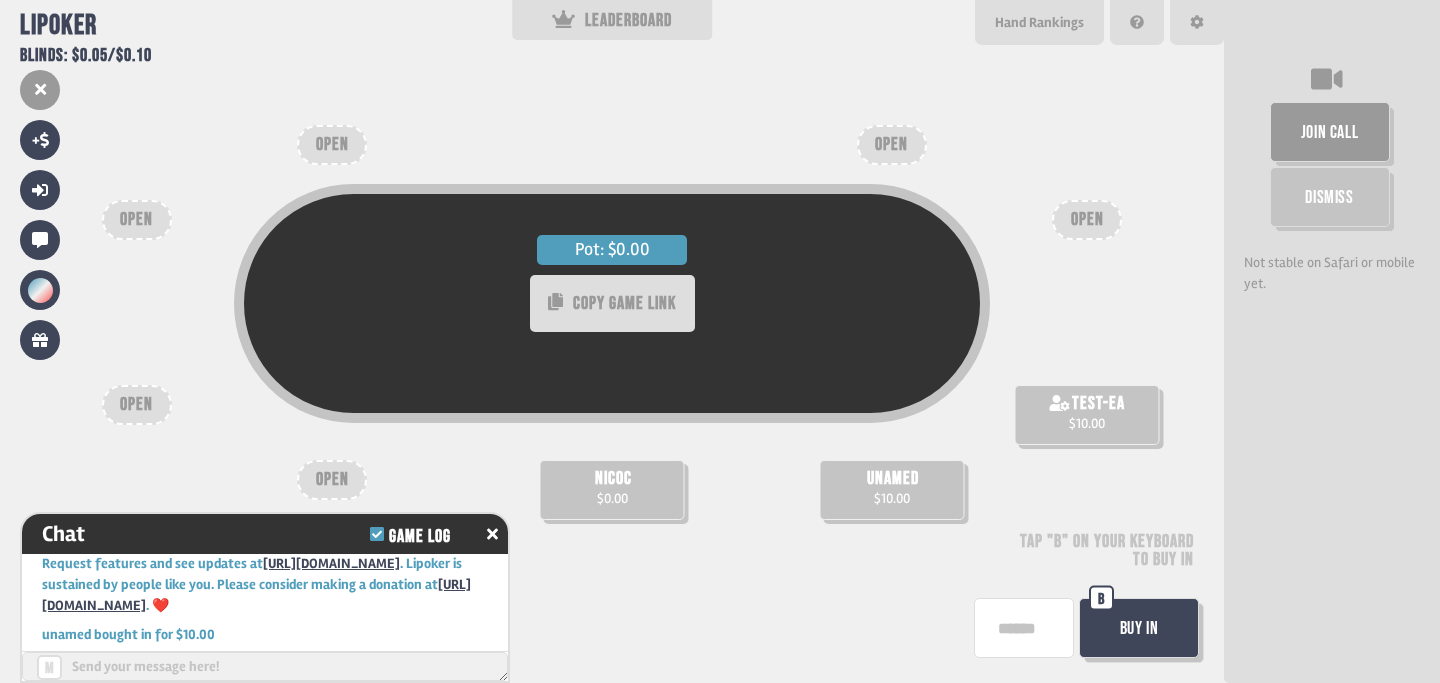 click on "Pot: $0.00" at bounding box center [612, 250] 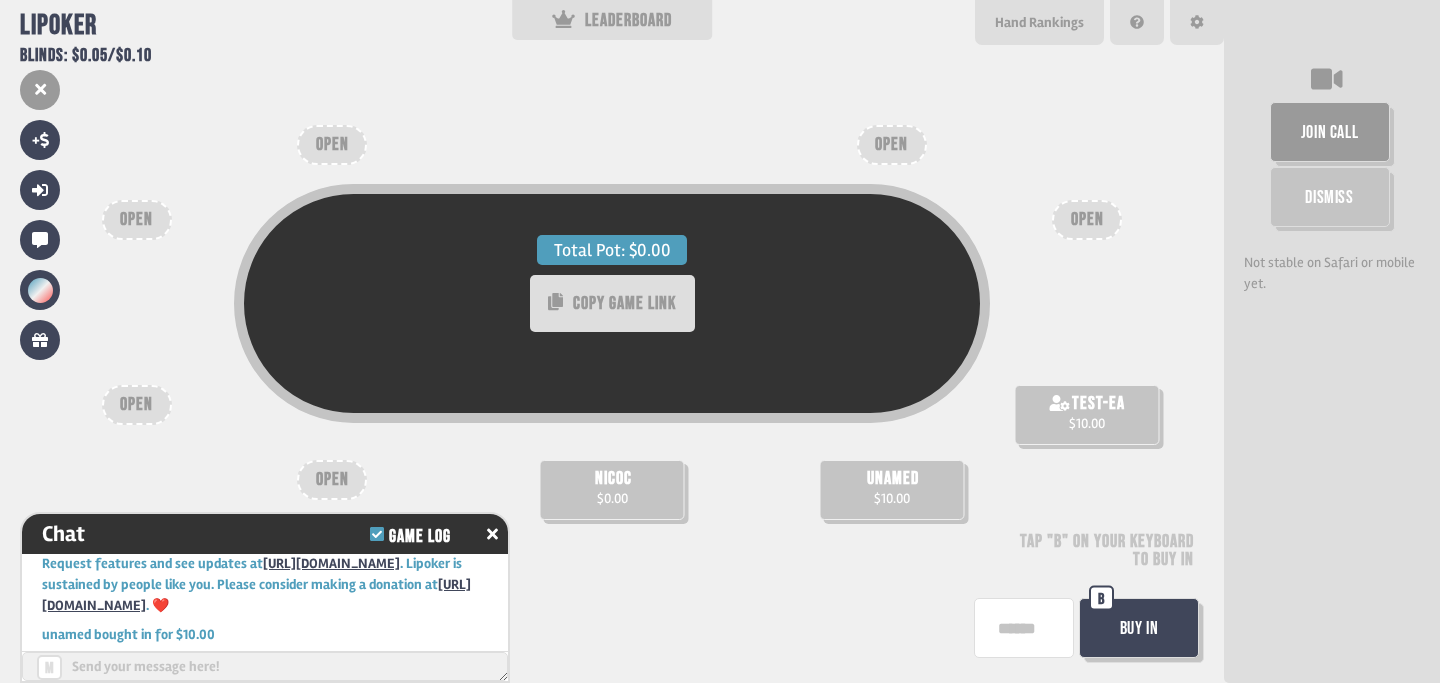 click on "Total Pot: $0.00" at bounding box center (612, 250) 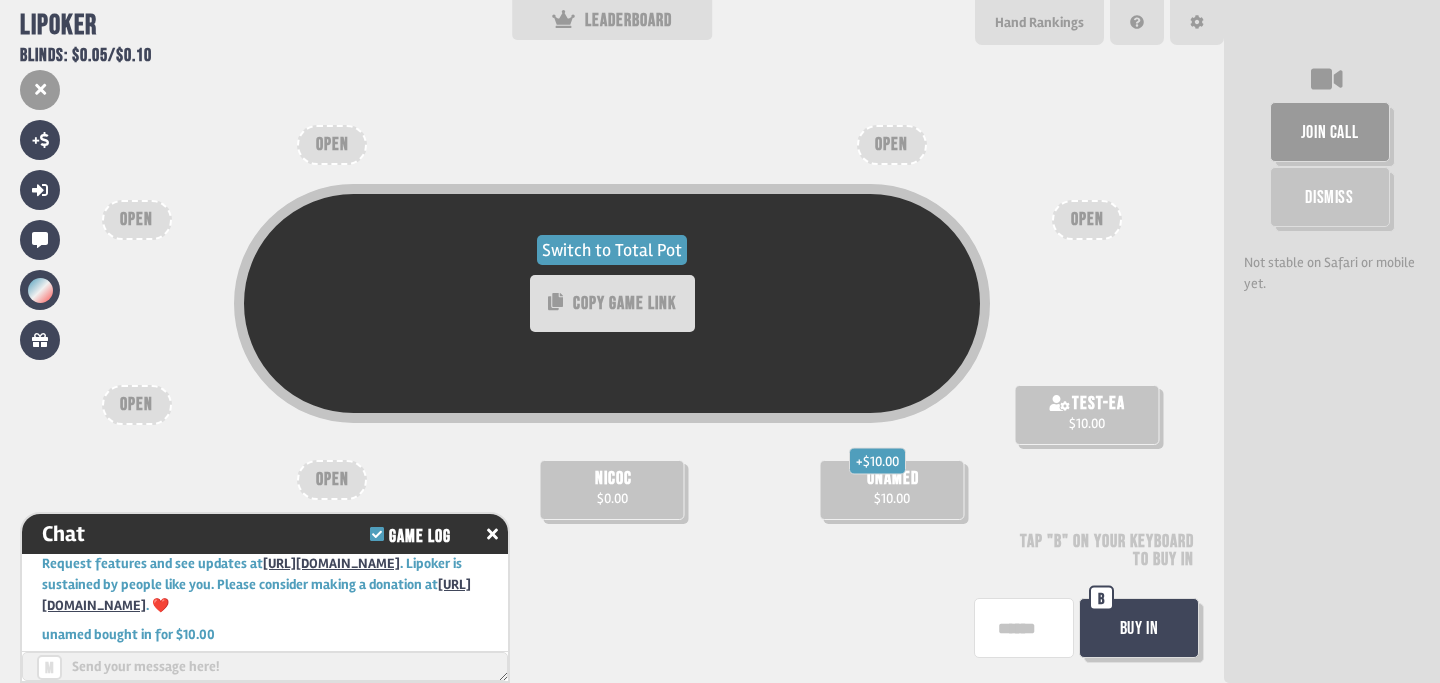 click on "Switch to Total Pot" at bounding box center (612, 250) 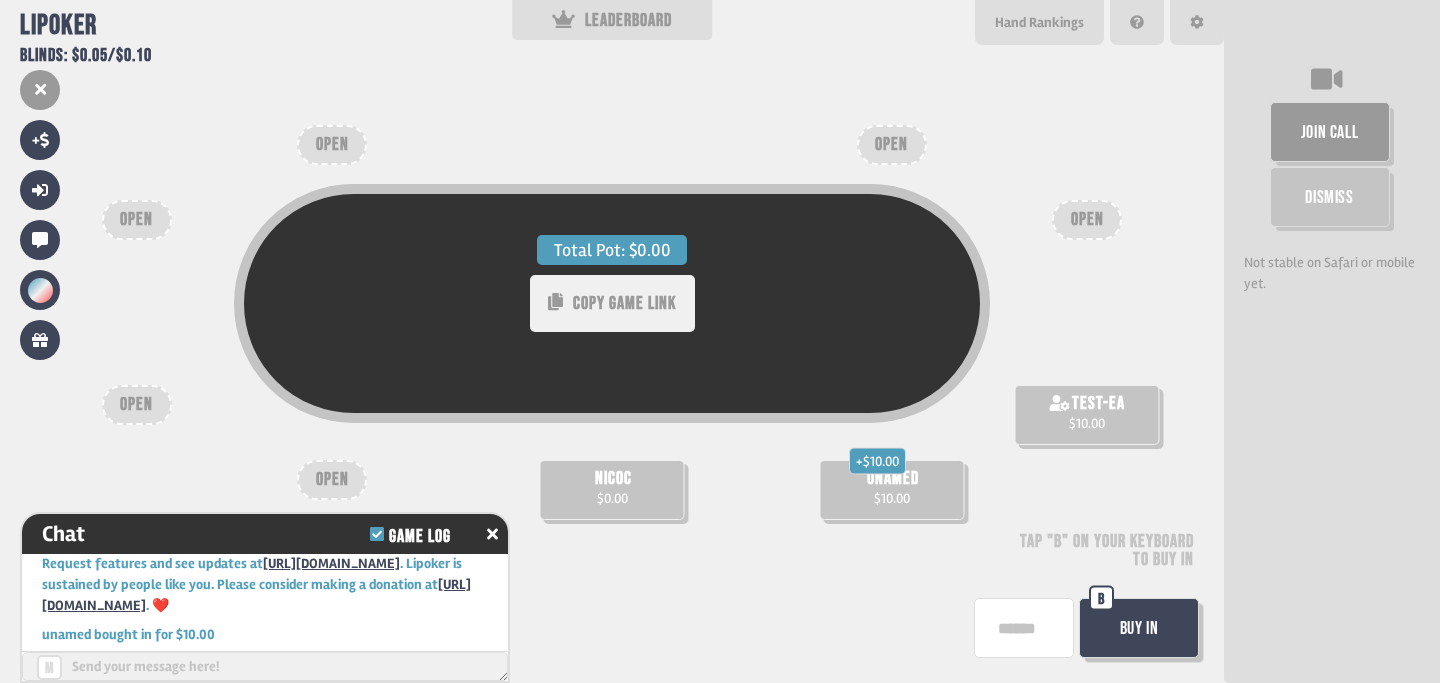 click on "COPY GAME LINK" at bounding box center [624, 303] 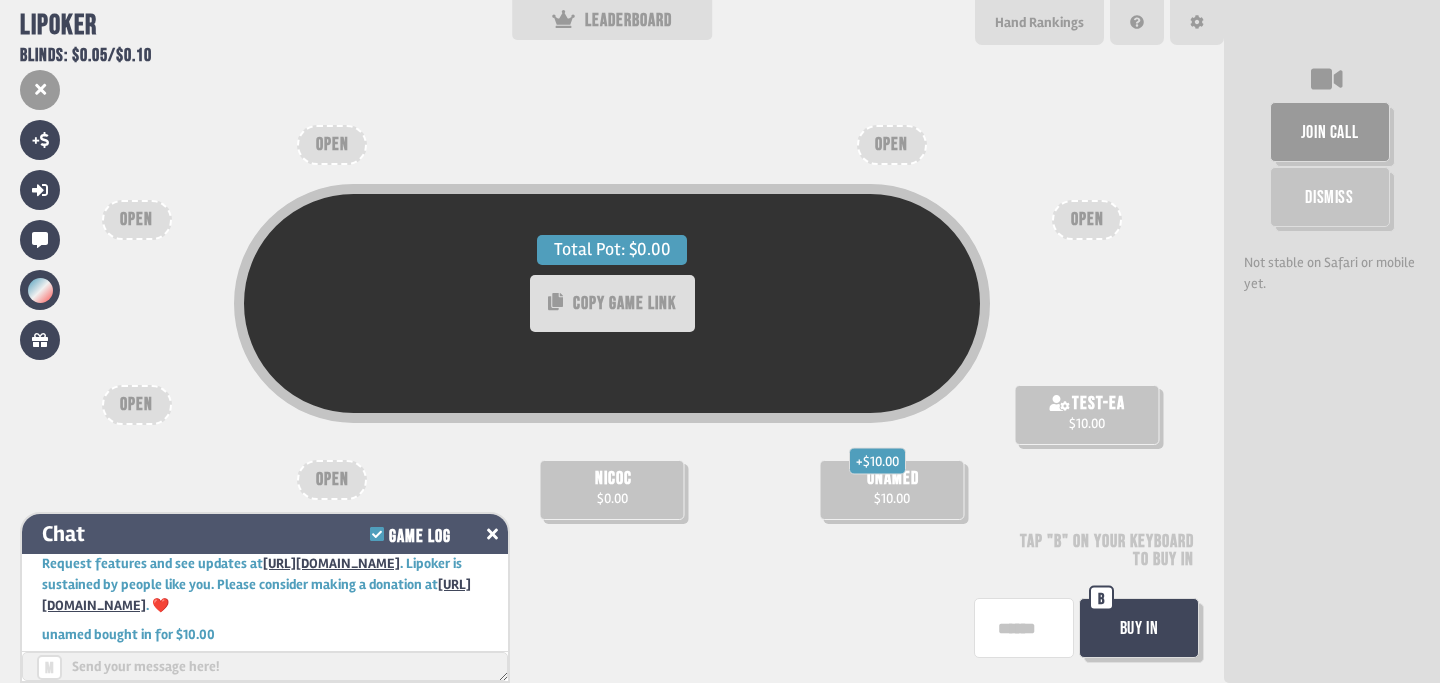 click 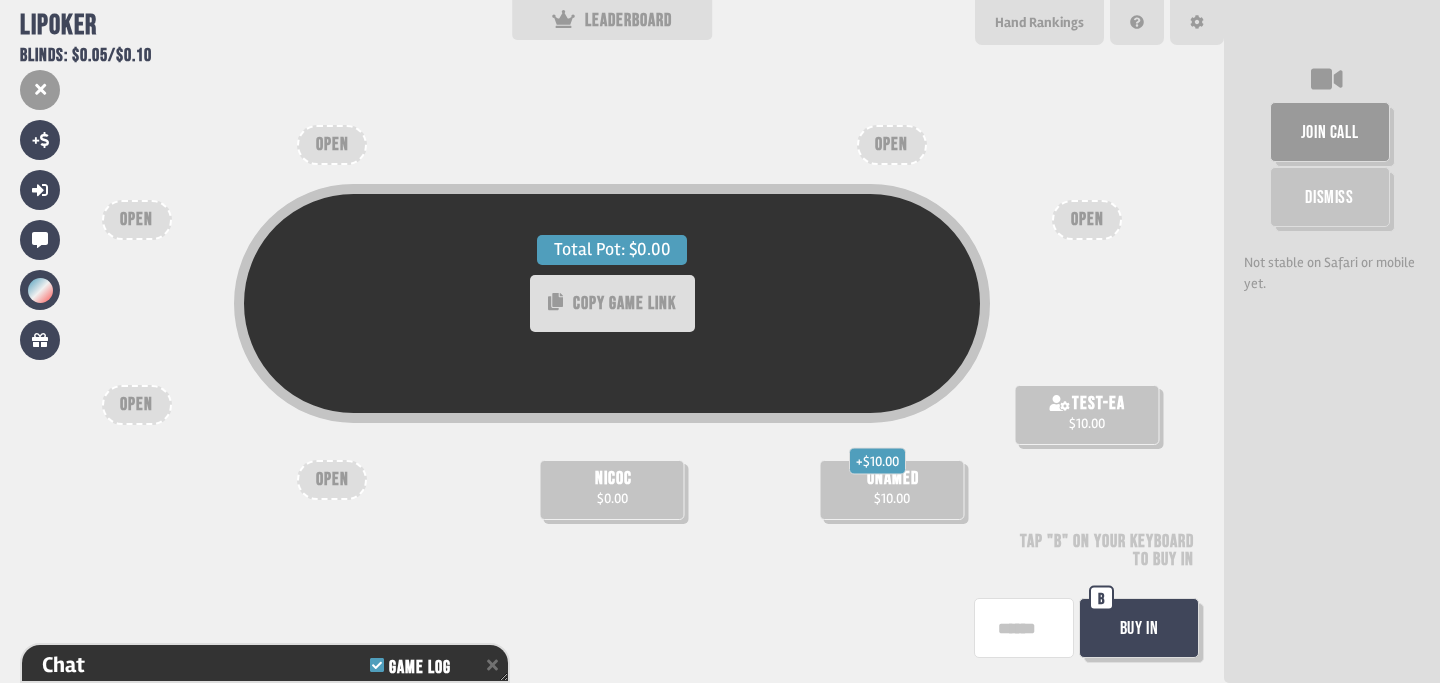 click on "Buy In" at bounding box center (1139, 628) 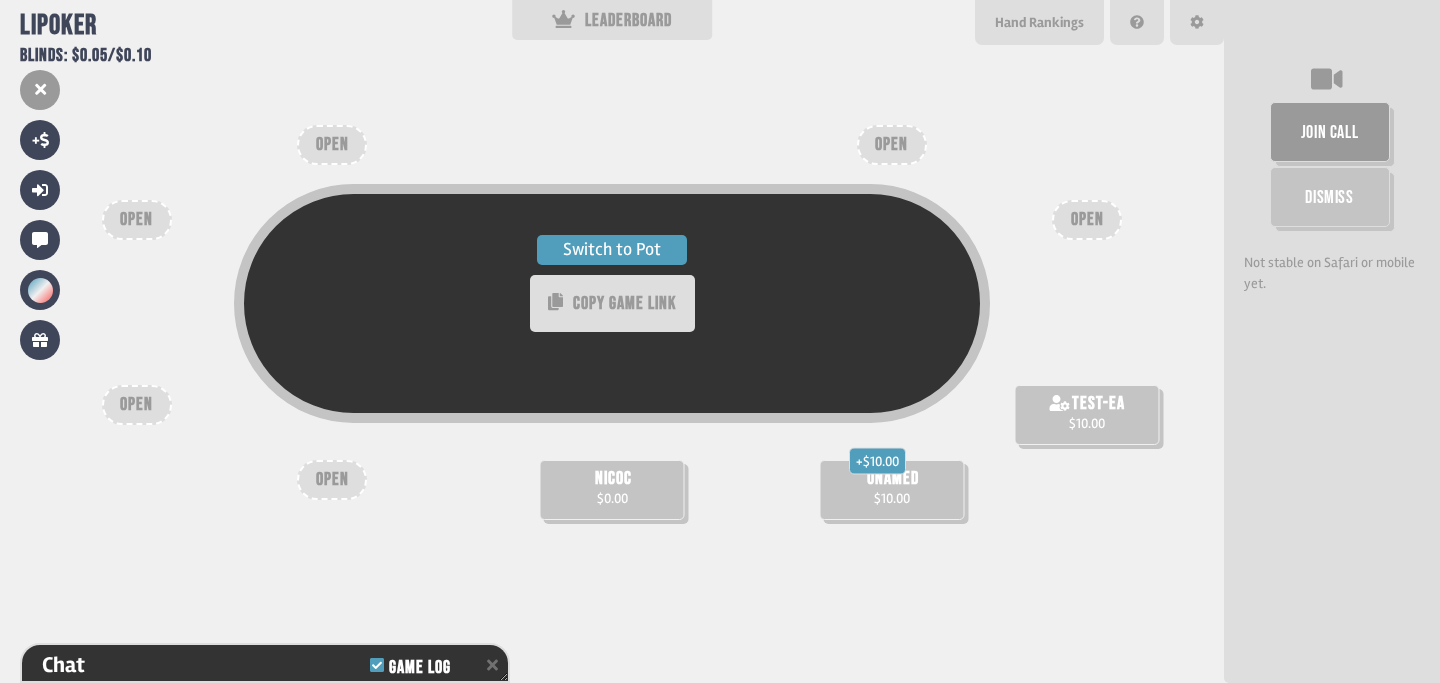 click on "Switch to Pot" at bounding box center [612, 250] 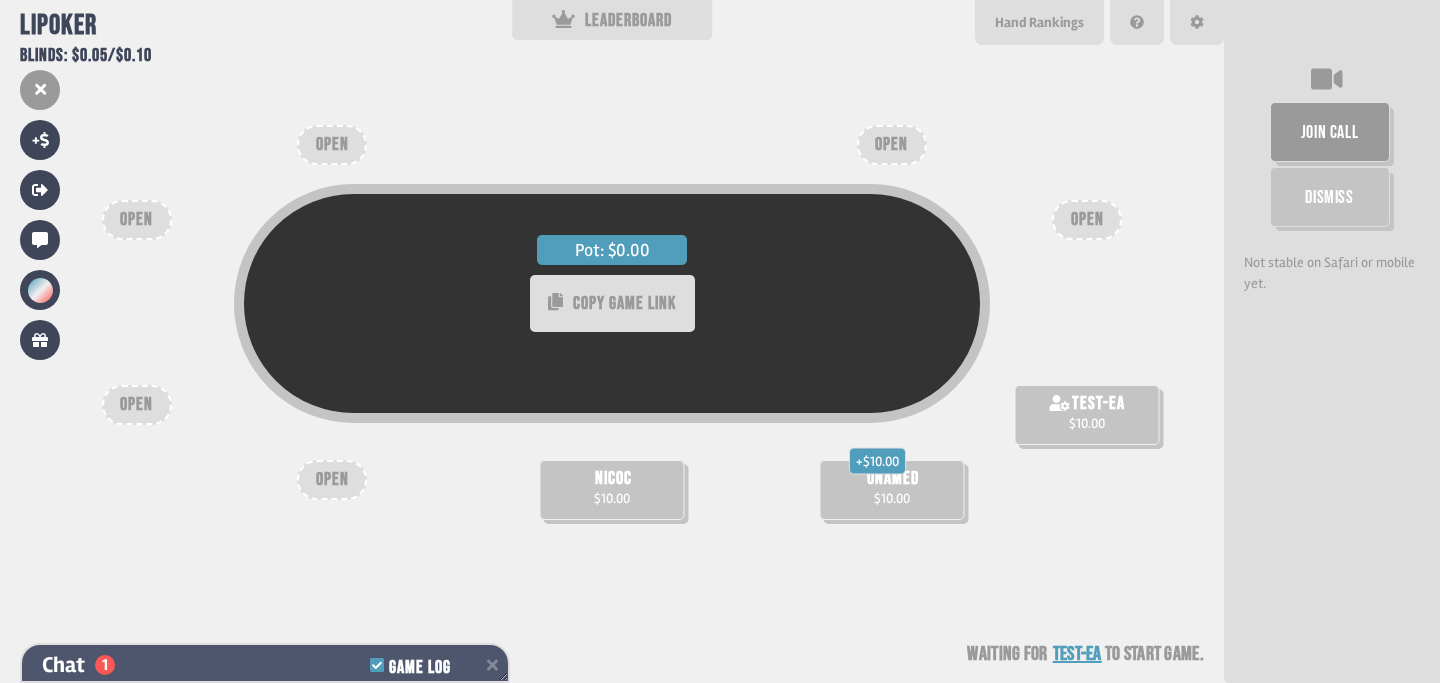 click on "Chat   1 Game Log" at bounding box center (265, 665) 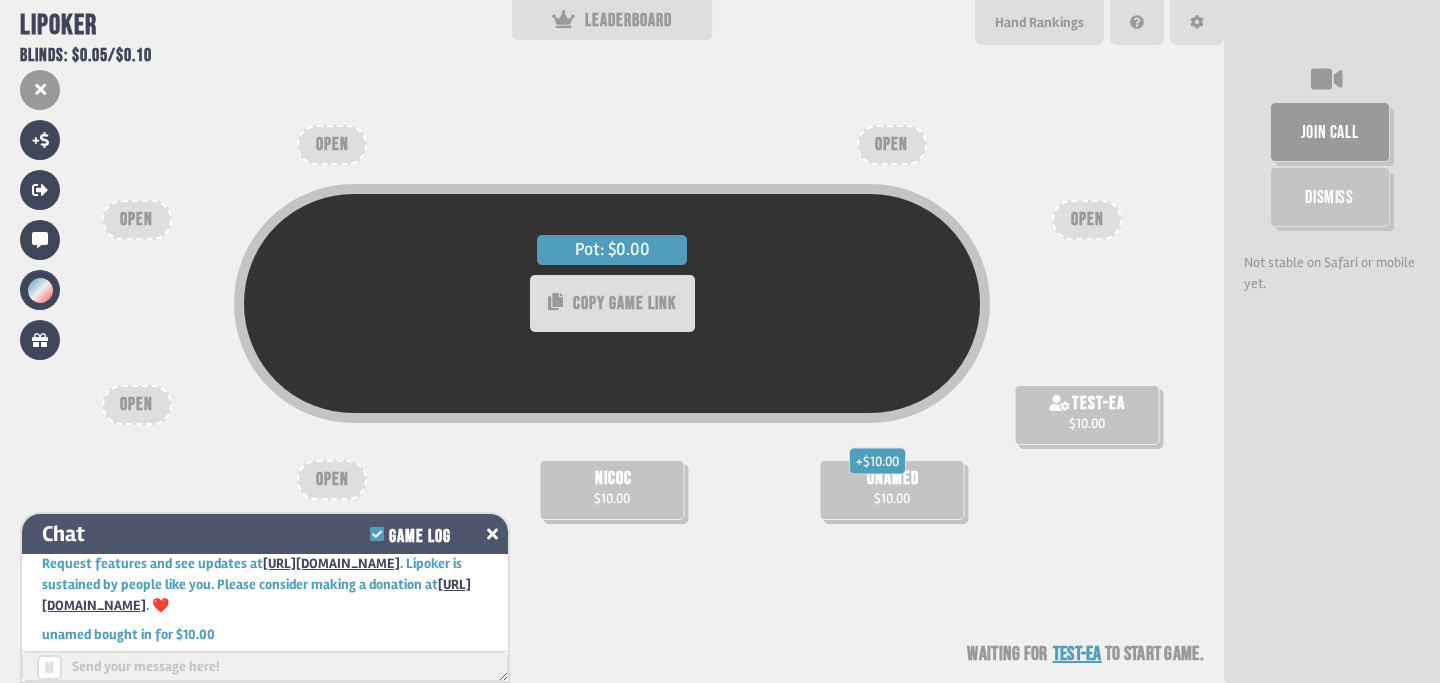 click on "Chat   Game Log" at bounding box center (265, 534) 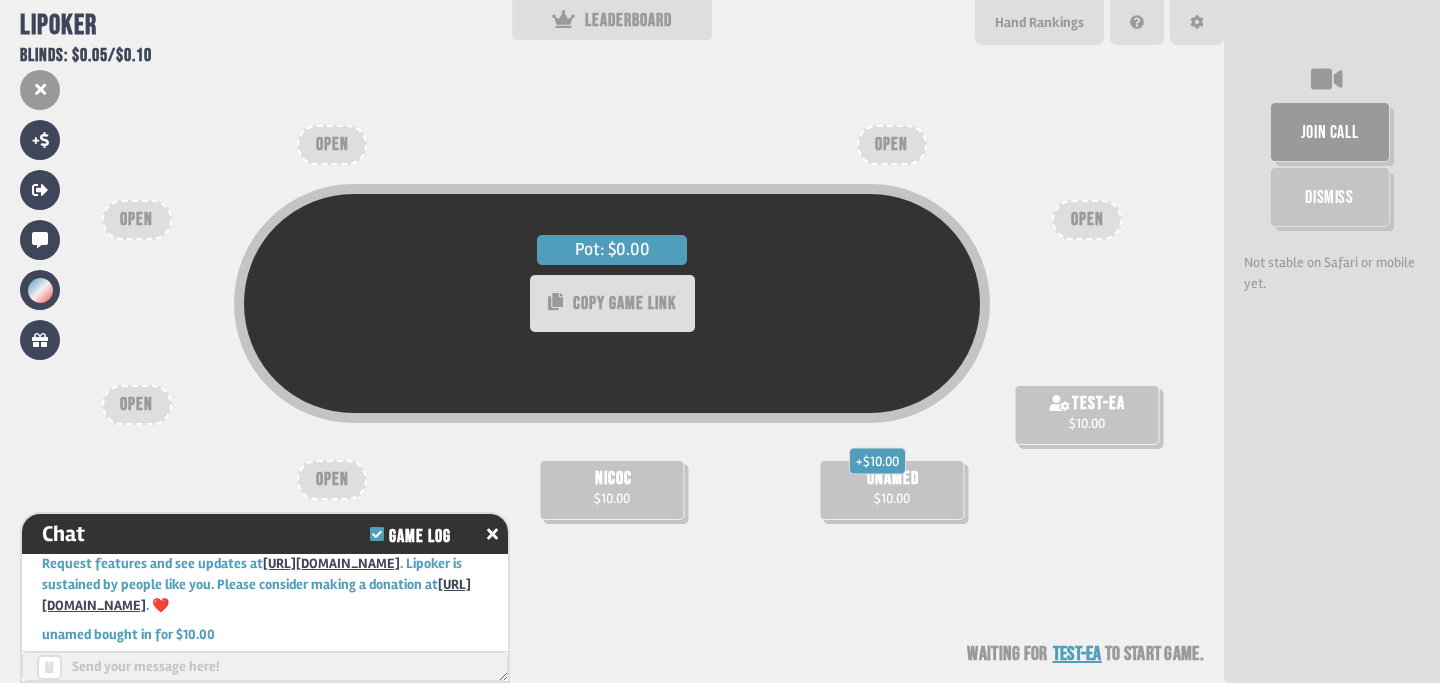scroll, scrollTop: 0, scrollLeft: 0, axis: both 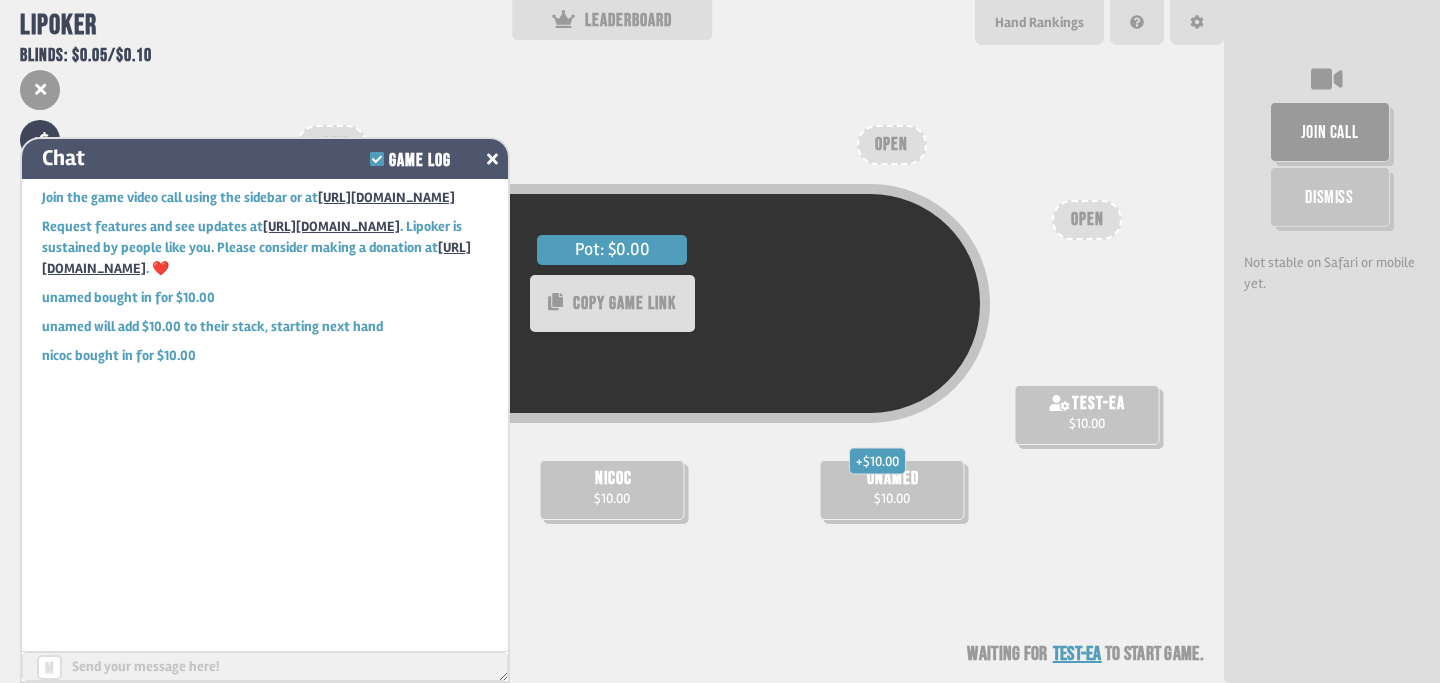 click 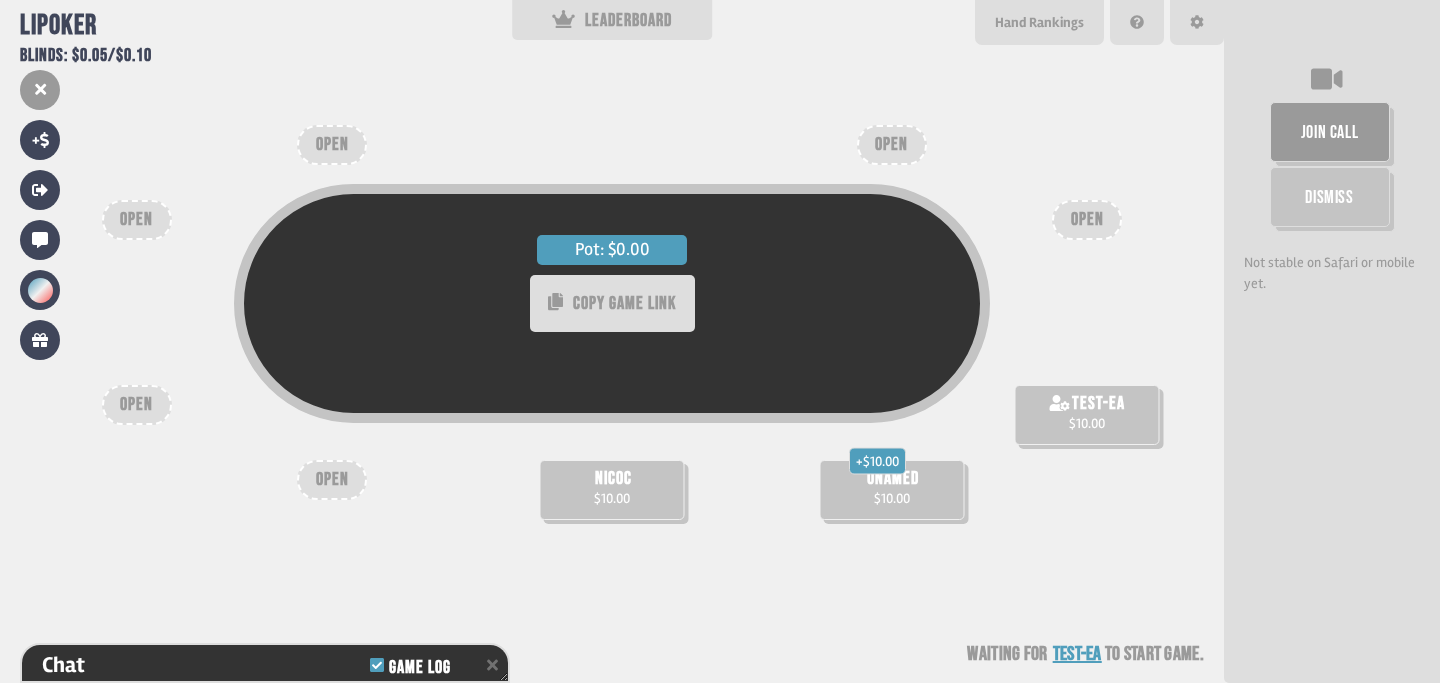 scroll, scrollTop: 216, scrollLeft: 0, axis: vertical 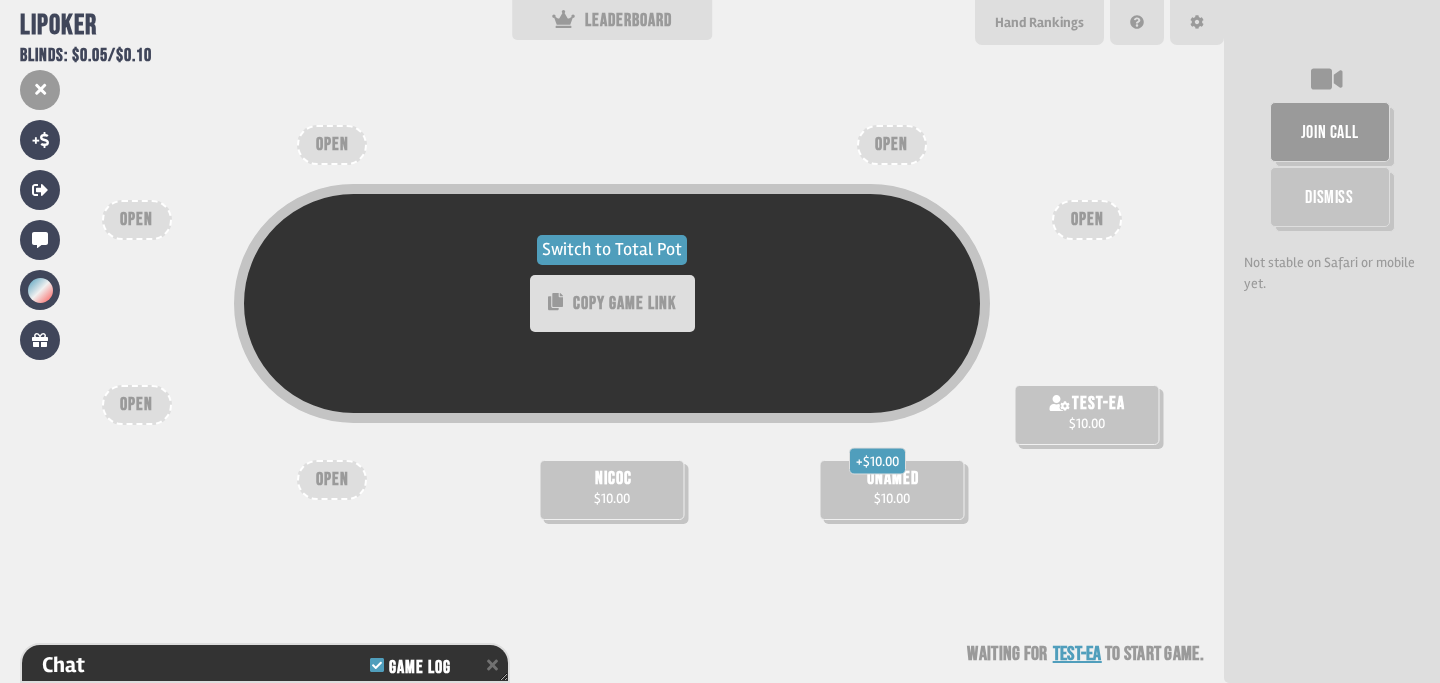 click on "Switch to Total Pot" at bounding box center [612, 250] 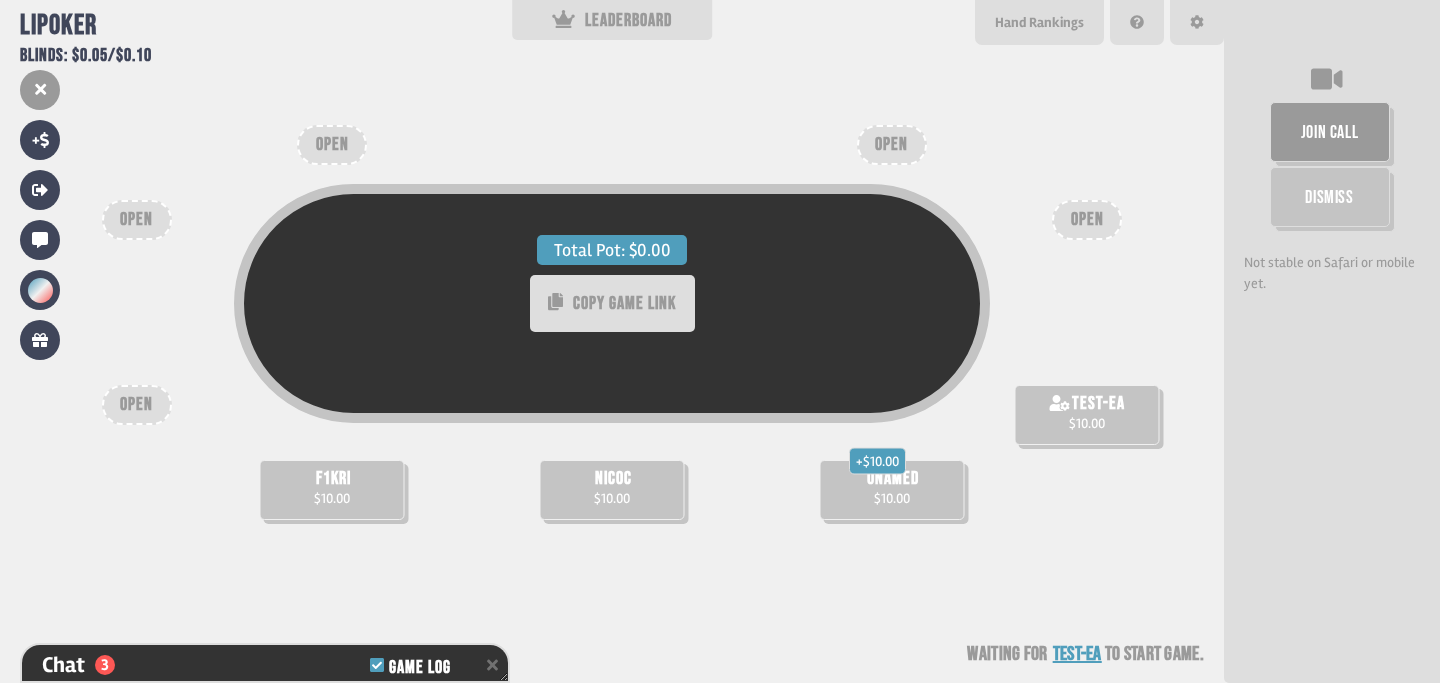 scroll, scrollTop: 303, scrollLeft: 0, axis: vertical 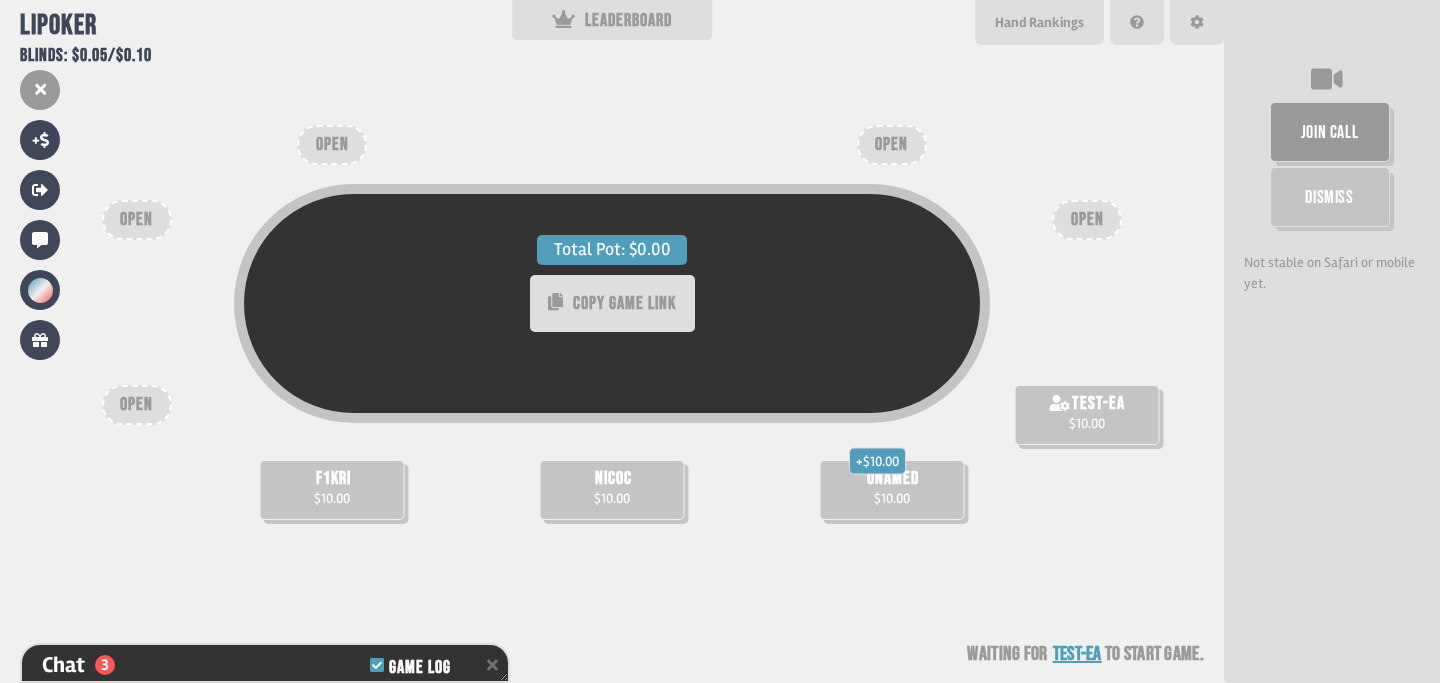 click on "Total Pot: $0.00   COPY GAME LINK f1kri $10.00  + $10.00 unamed $10.00  nicoc $10.00  test-ea $10.00  OPEN OPEN OPEN OPEN OPEN Waiting for  test-ea  to   start game" at bounding box center [612, 341] 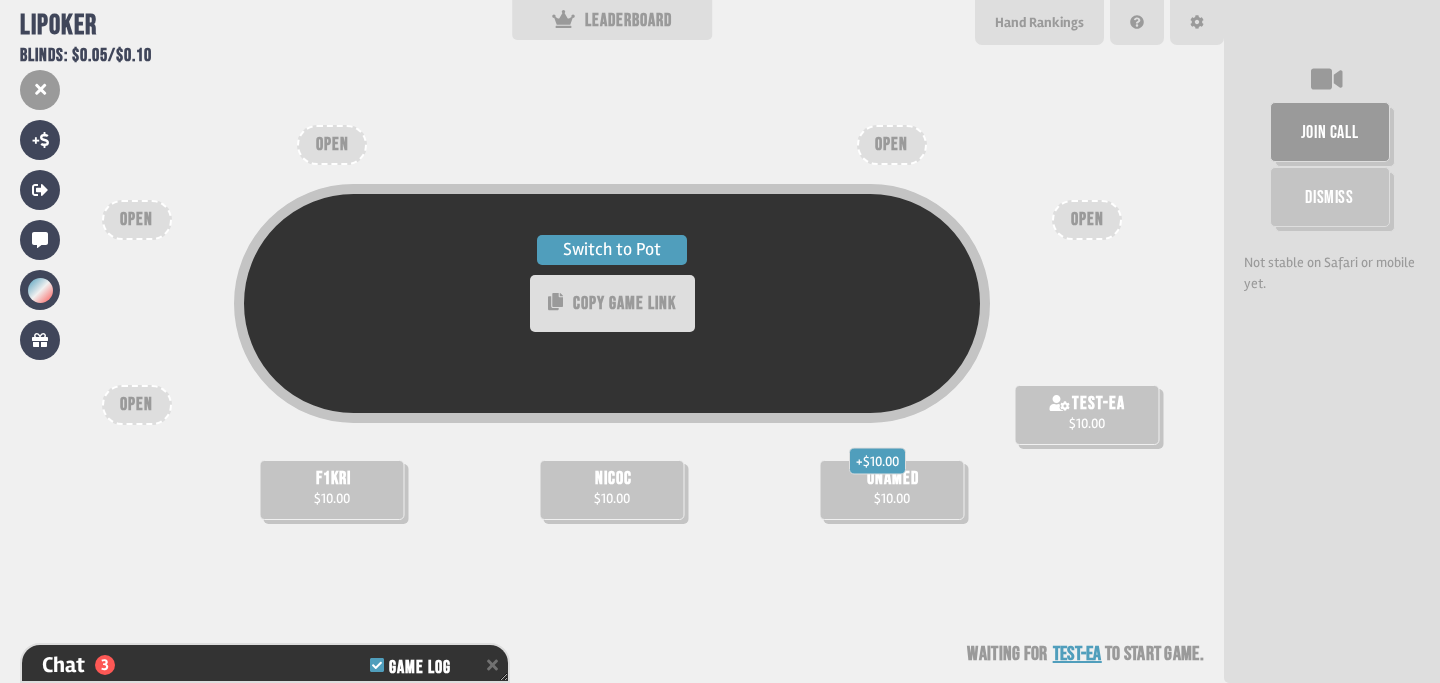 scroll, scrollTop: 361, scrollLeft: 0, axis: vertical 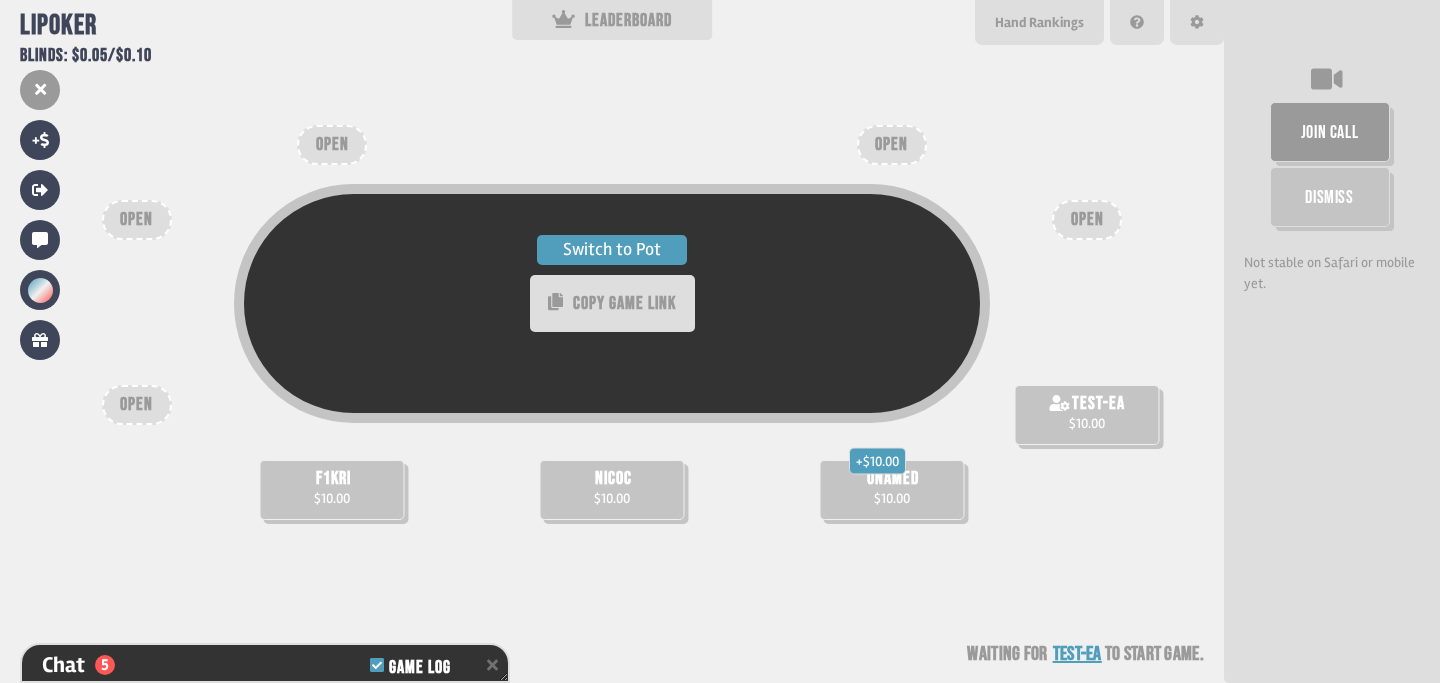 click on "Switch to Pot" at bounding box center (612, 250) 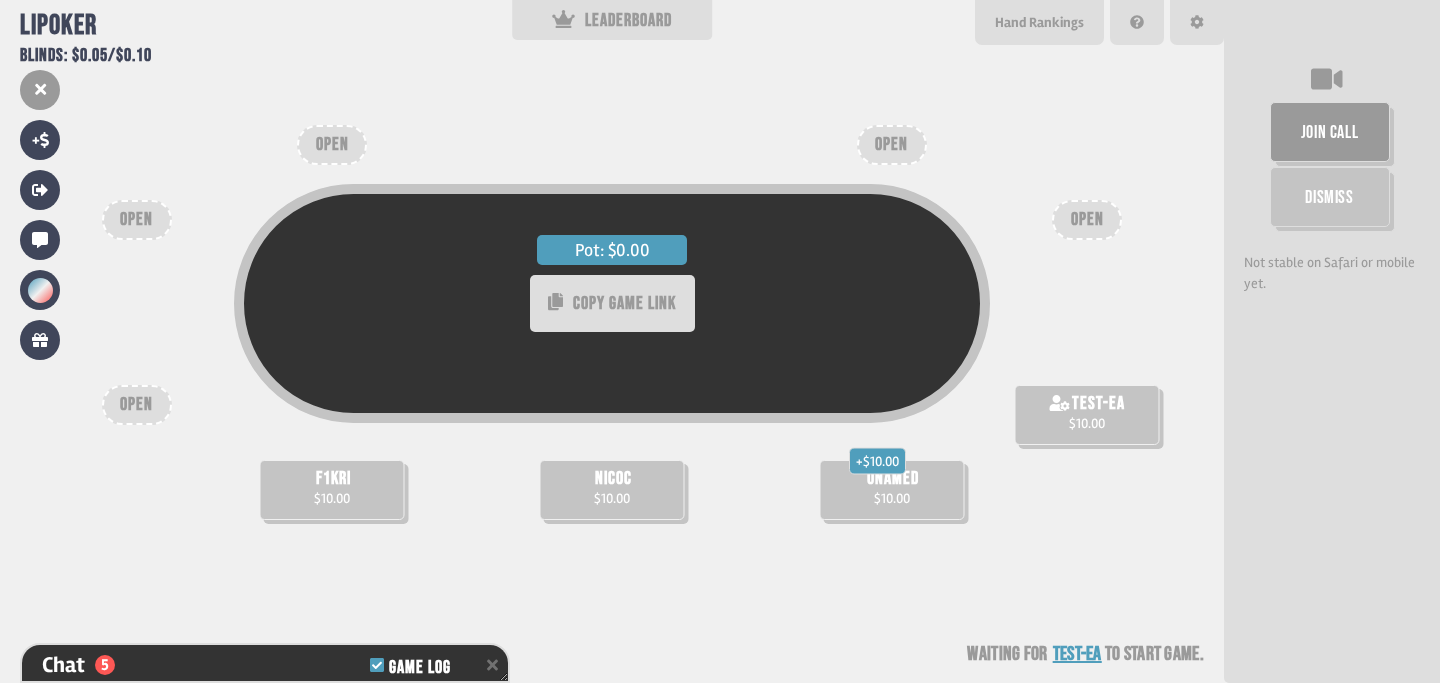 click on "Pot: $0.00" at bounding box center [612, 250] 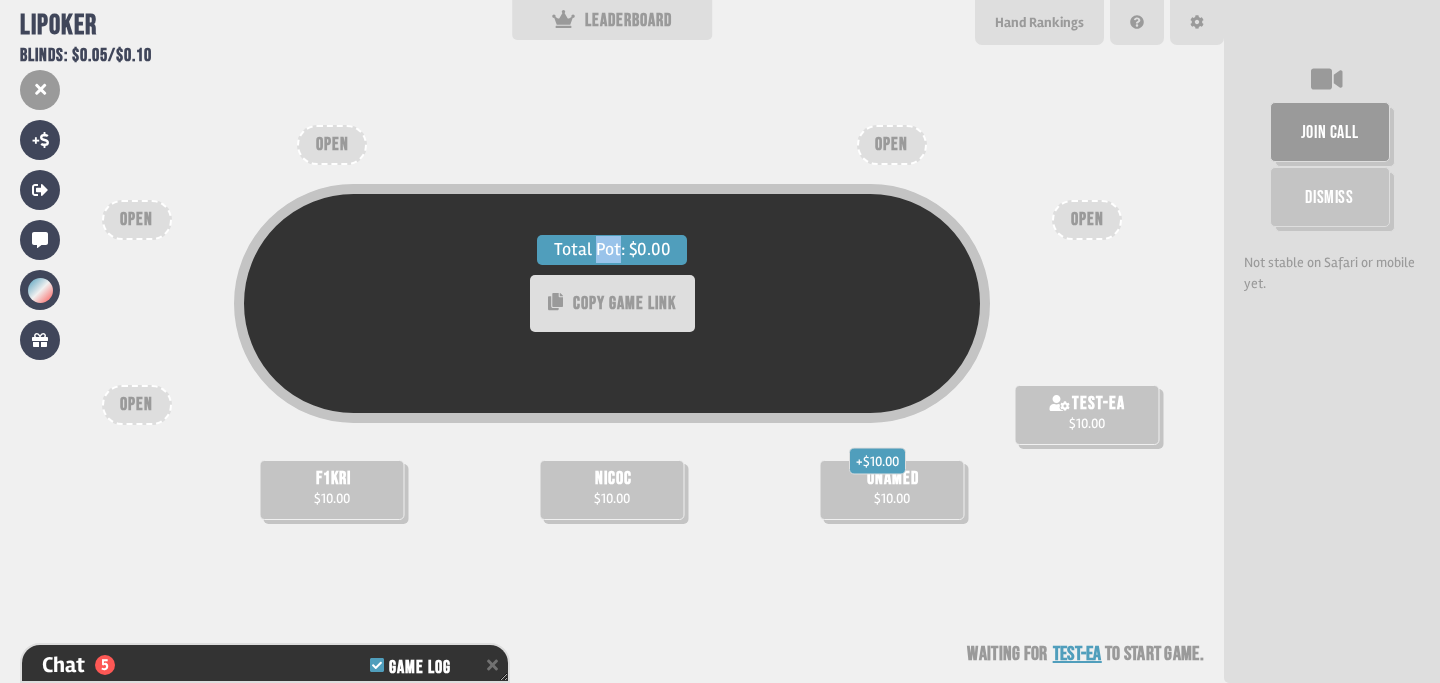 click on "Total Pot: $0.00" at bounding box center (612, 250) 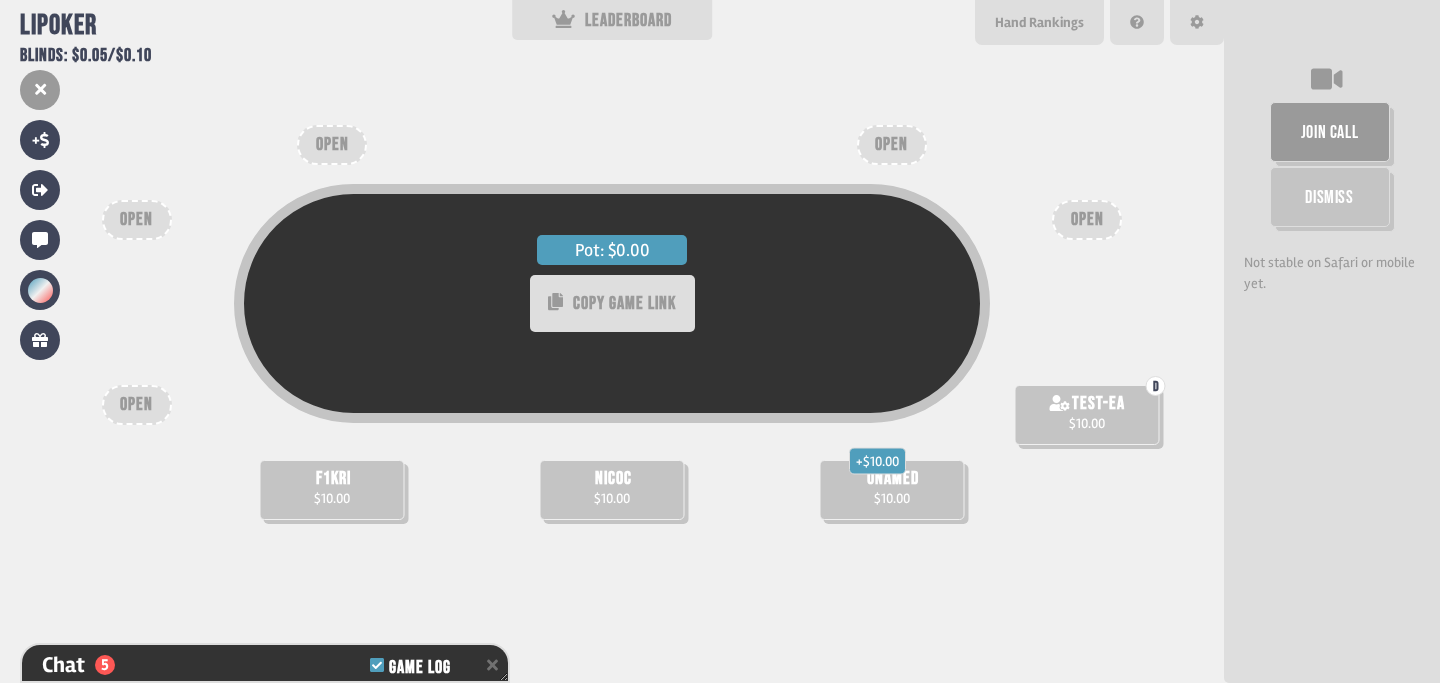click on "Pot: $0.00" at bounding box center (612, 250) 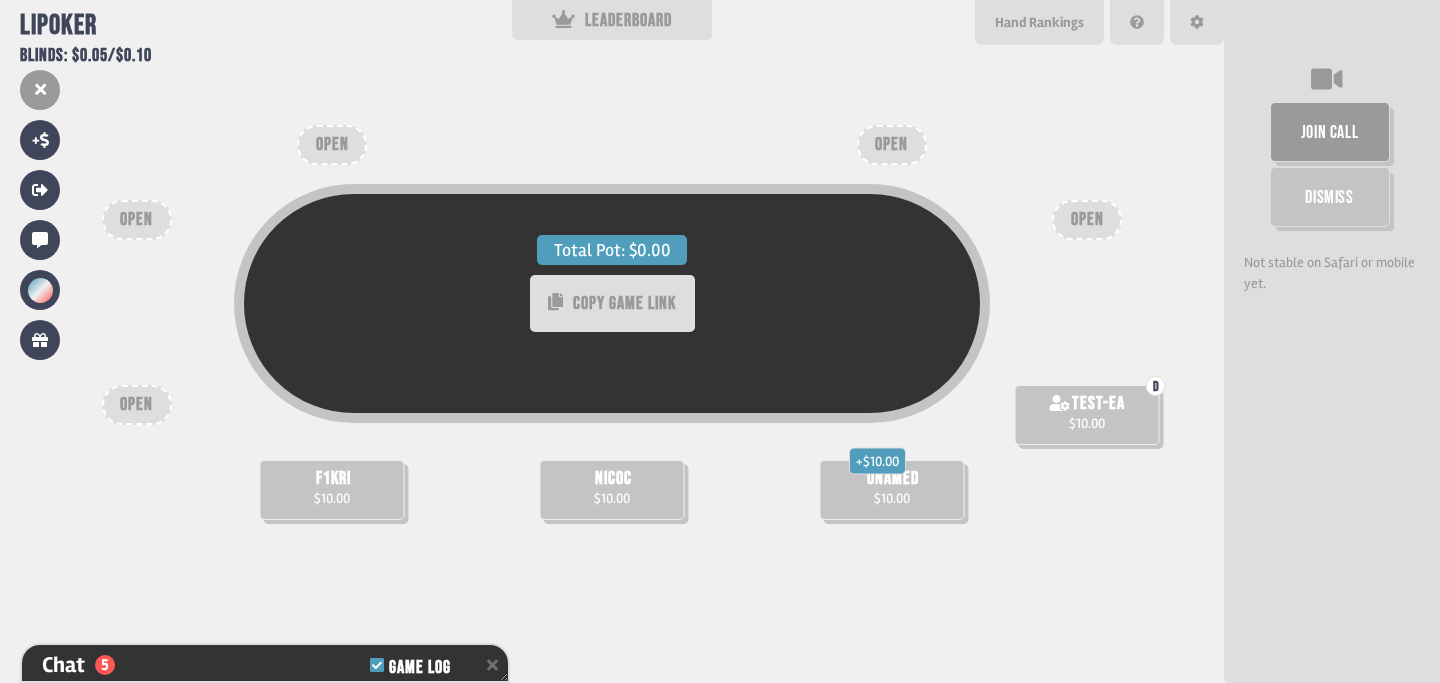 click on "Total Pot: $0.00" at bounding box center (612, 250) 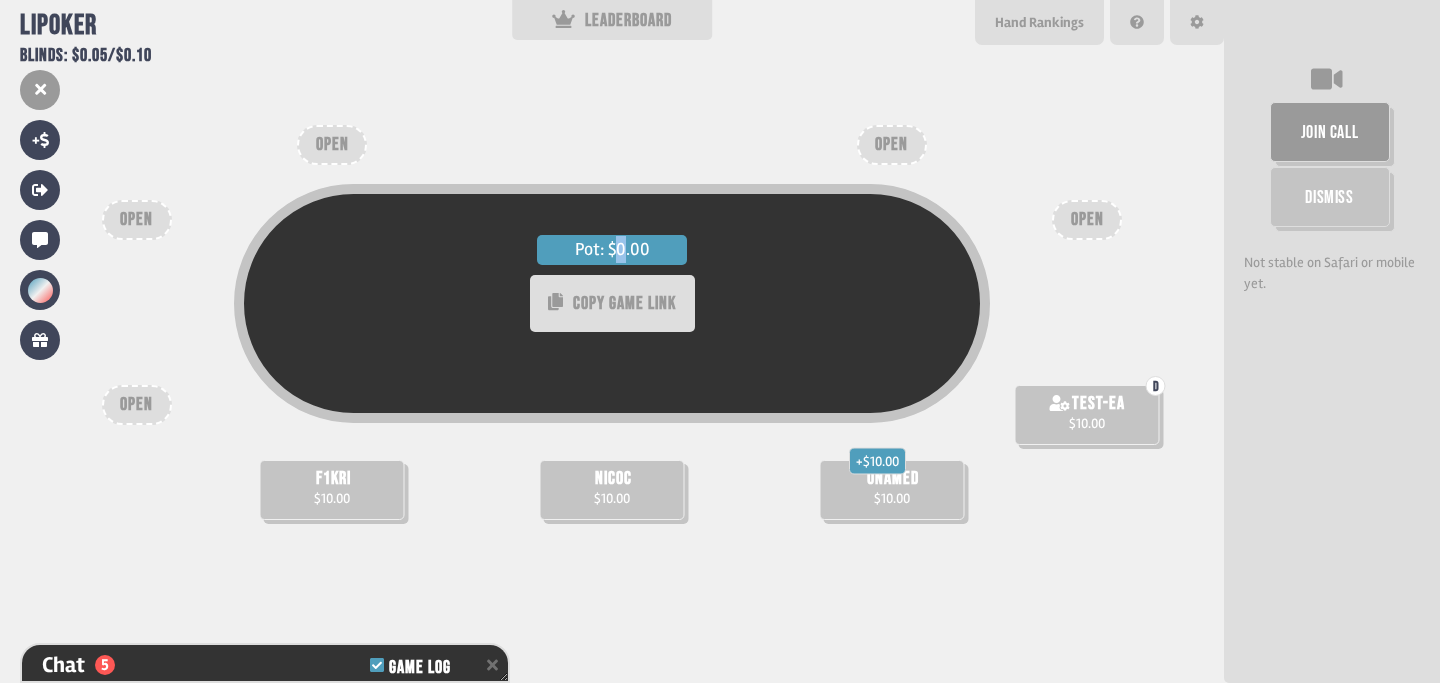 click on "Pot: $0.00" at bounding box center [612, 250] 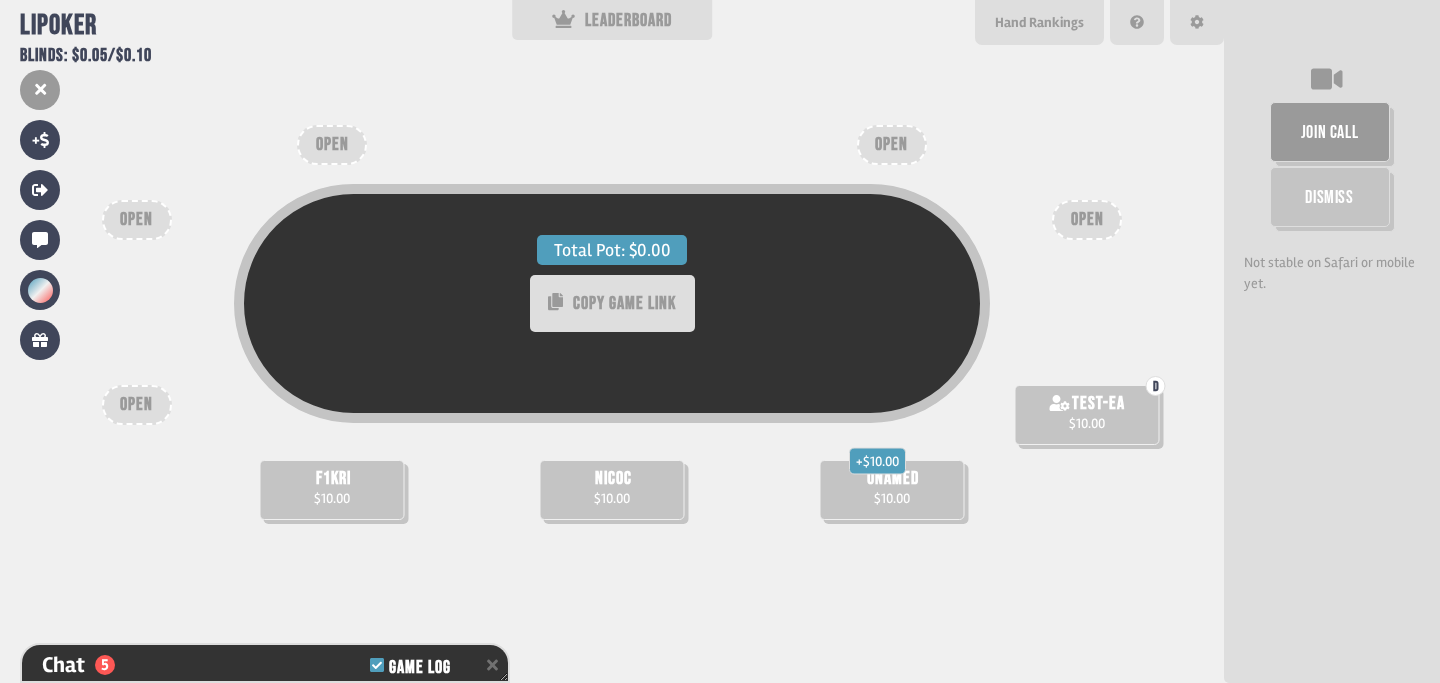 click on "Total Pot: $0.00" at bounding box center (612, 250) 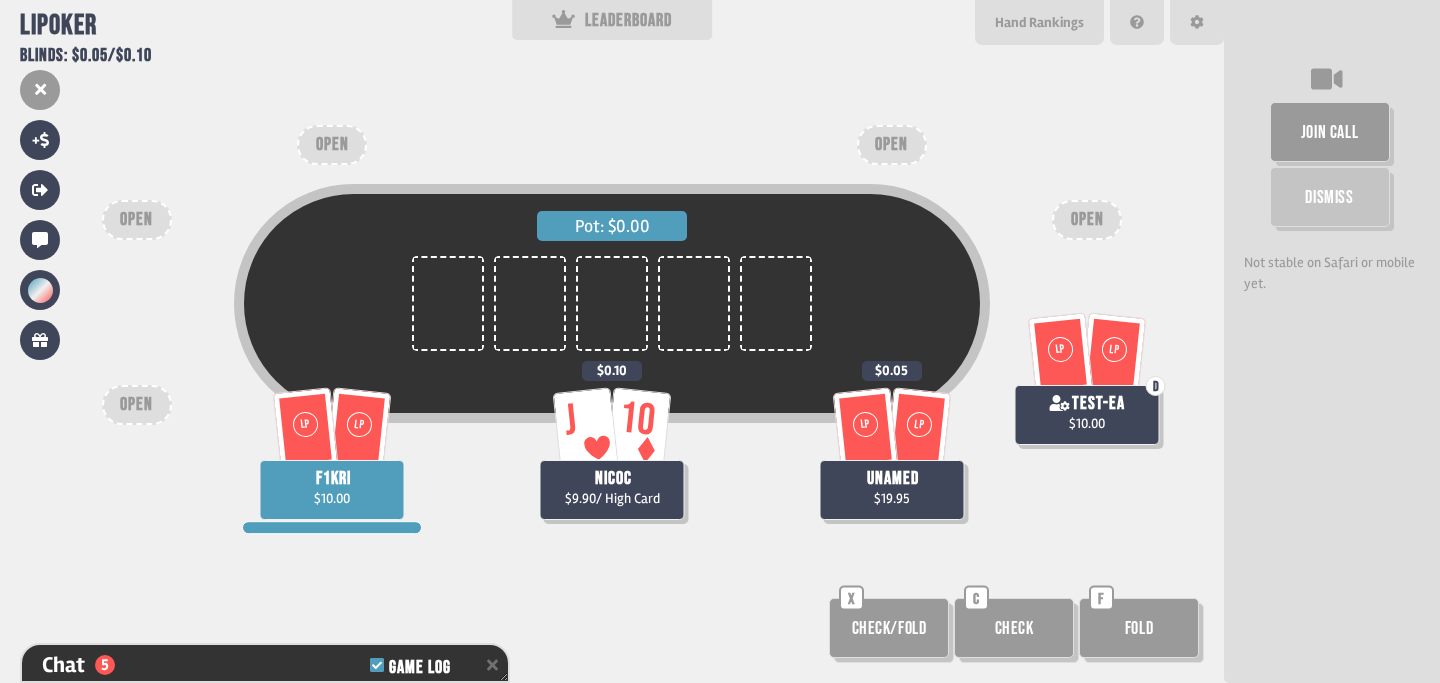scroll, scrollTop: 98, scrollLeft: 0, axis: vertical 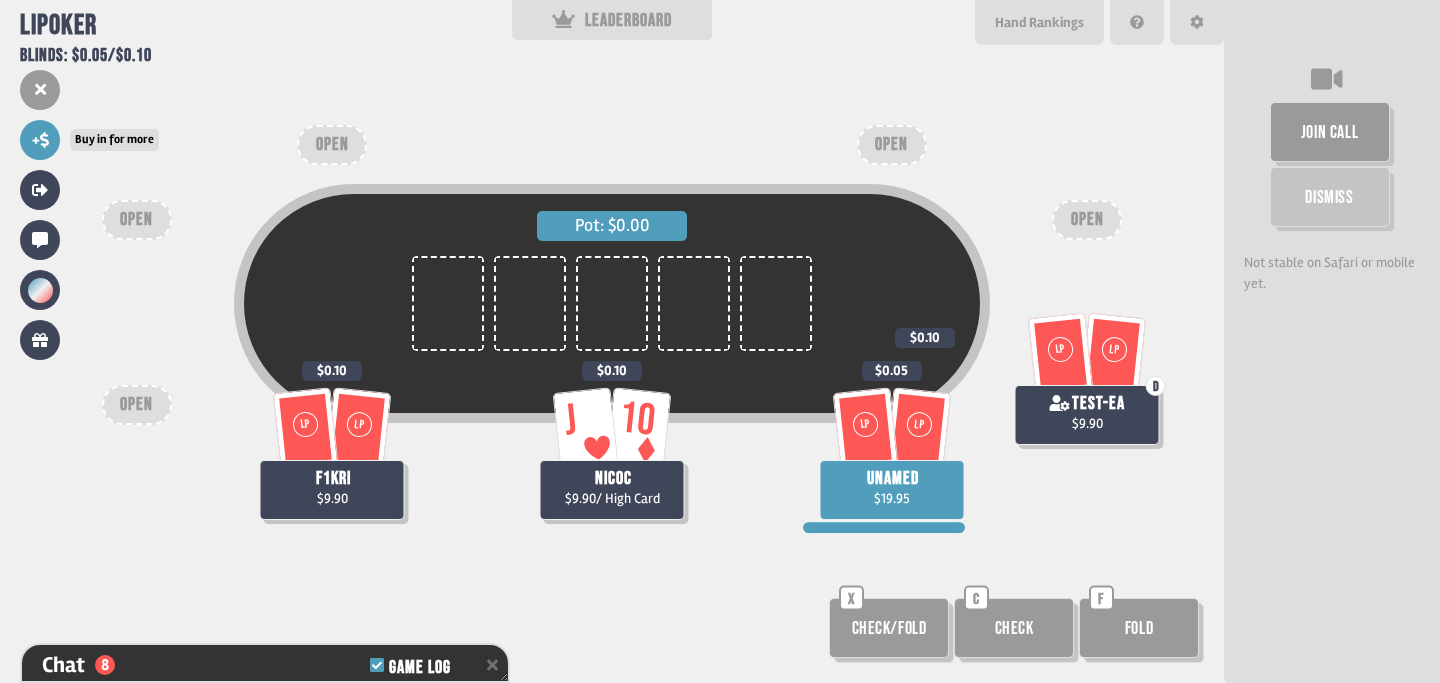 click on "+" at bounding box center (40, 140) 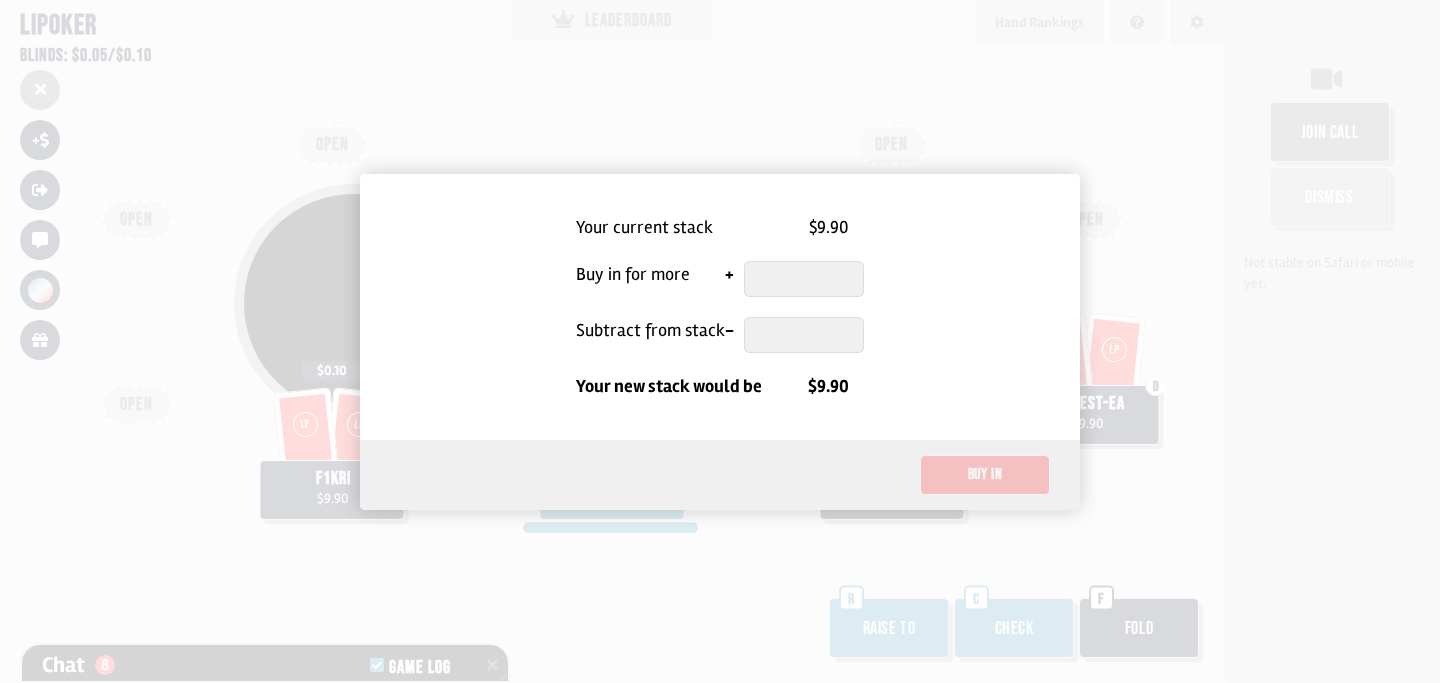 scroll, scrollTop: 477, scrollLeft: 0, axis: vertical 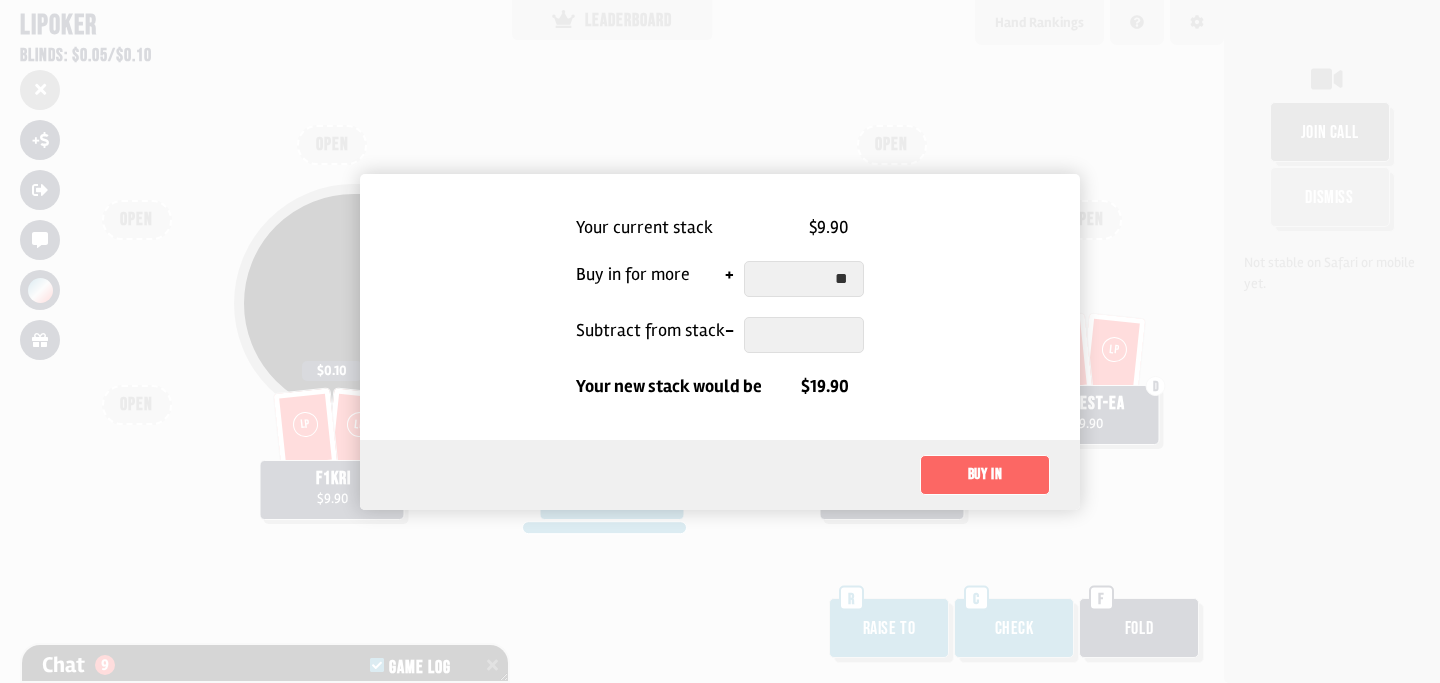 type on "**" 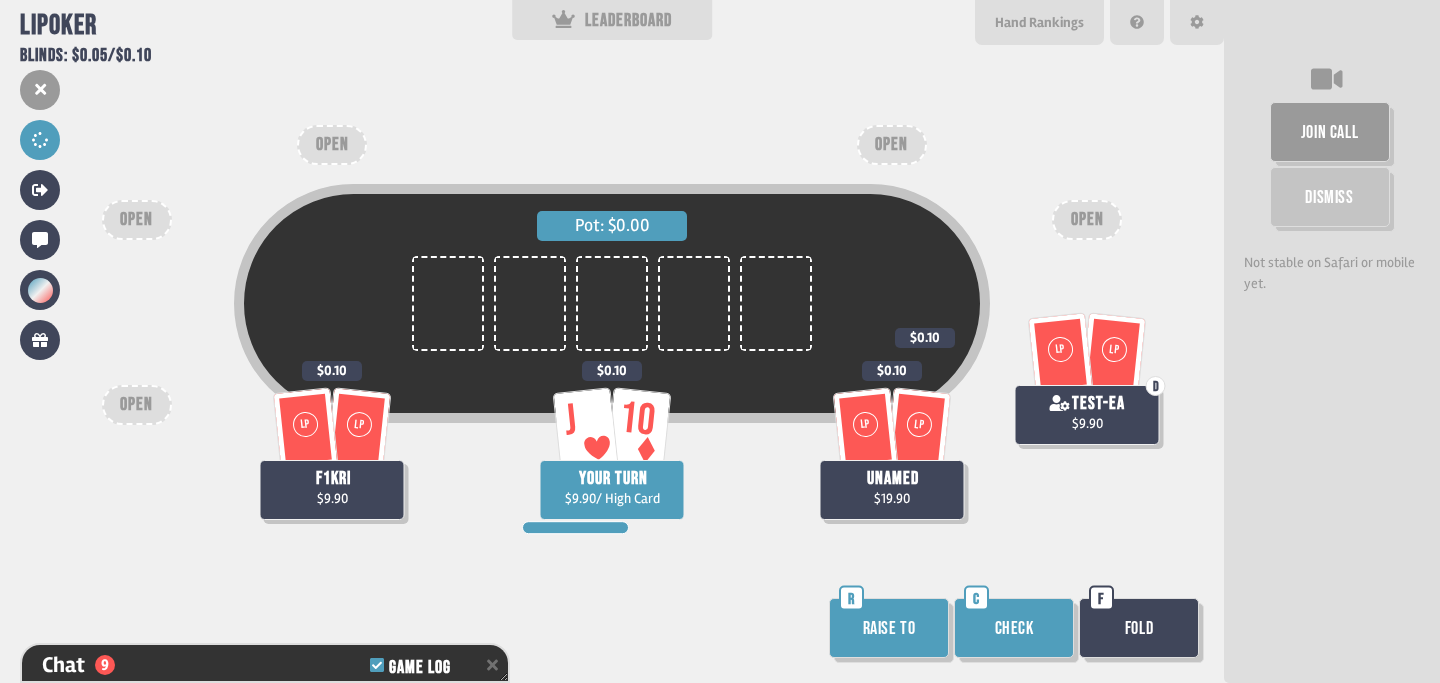 scroll, scrollTop: 506, scrollLeft: 0, axis: vertical 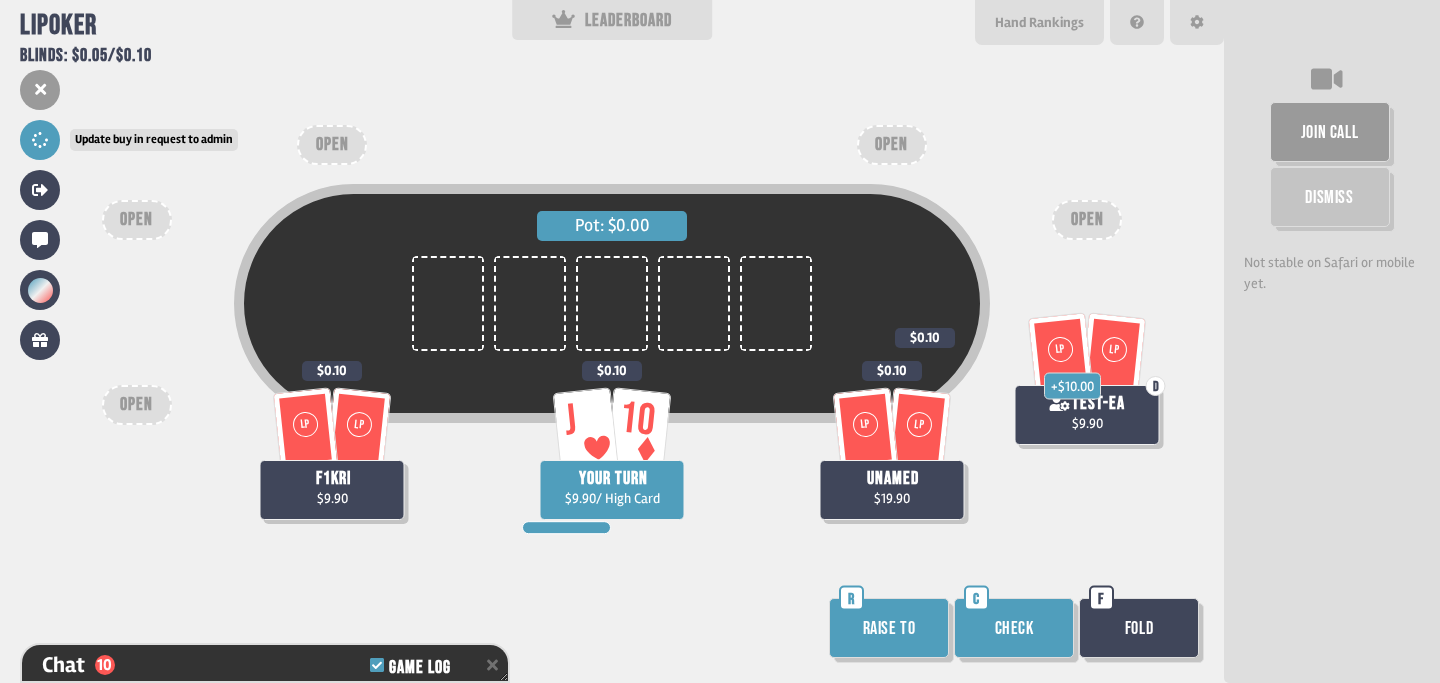 click 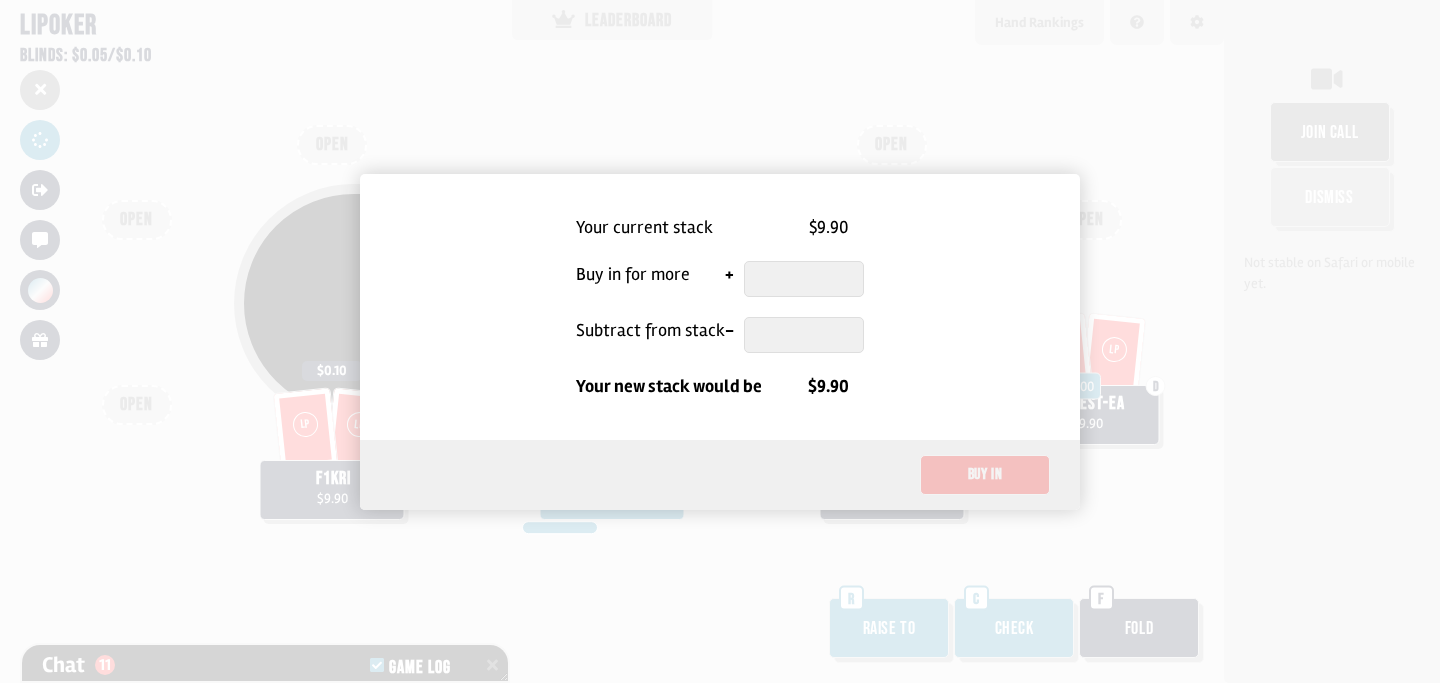 click at bounding box center [720, 341] 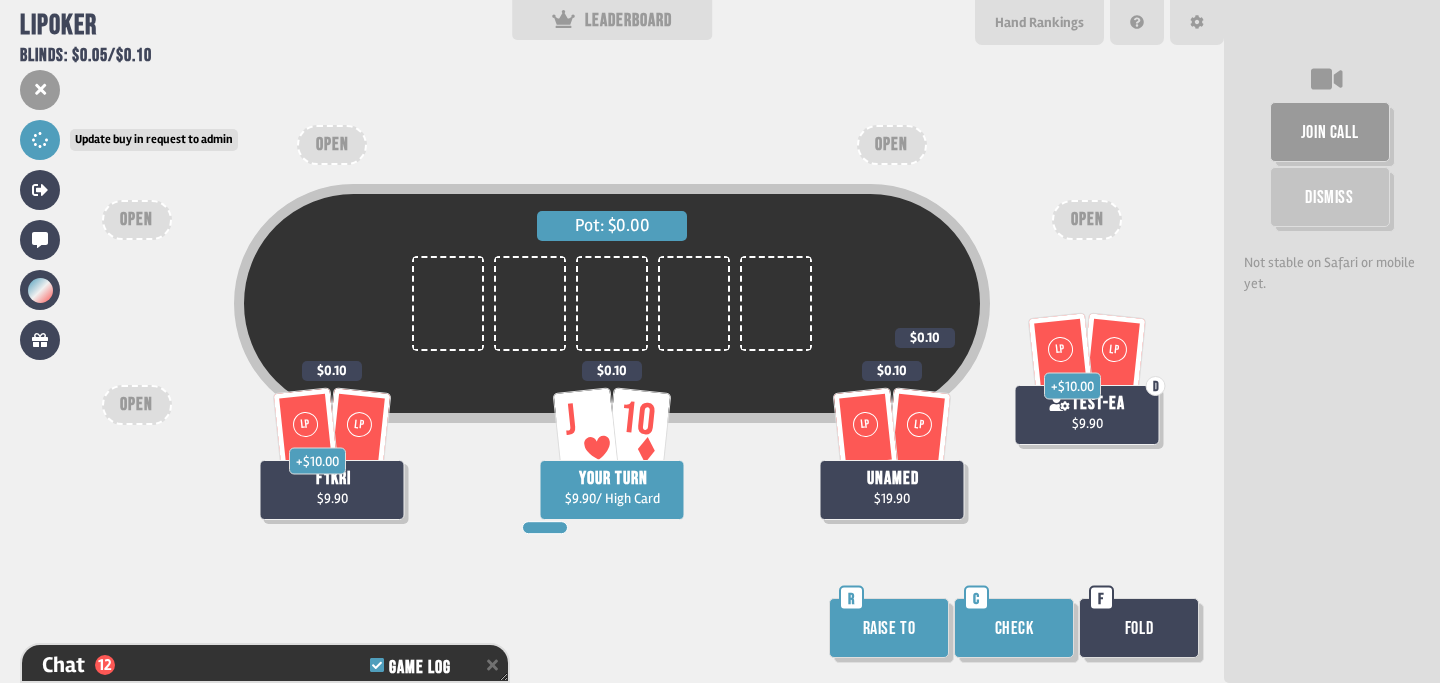 scroll, scrollTop: 564, scrollLeft: 0, axis: vertical 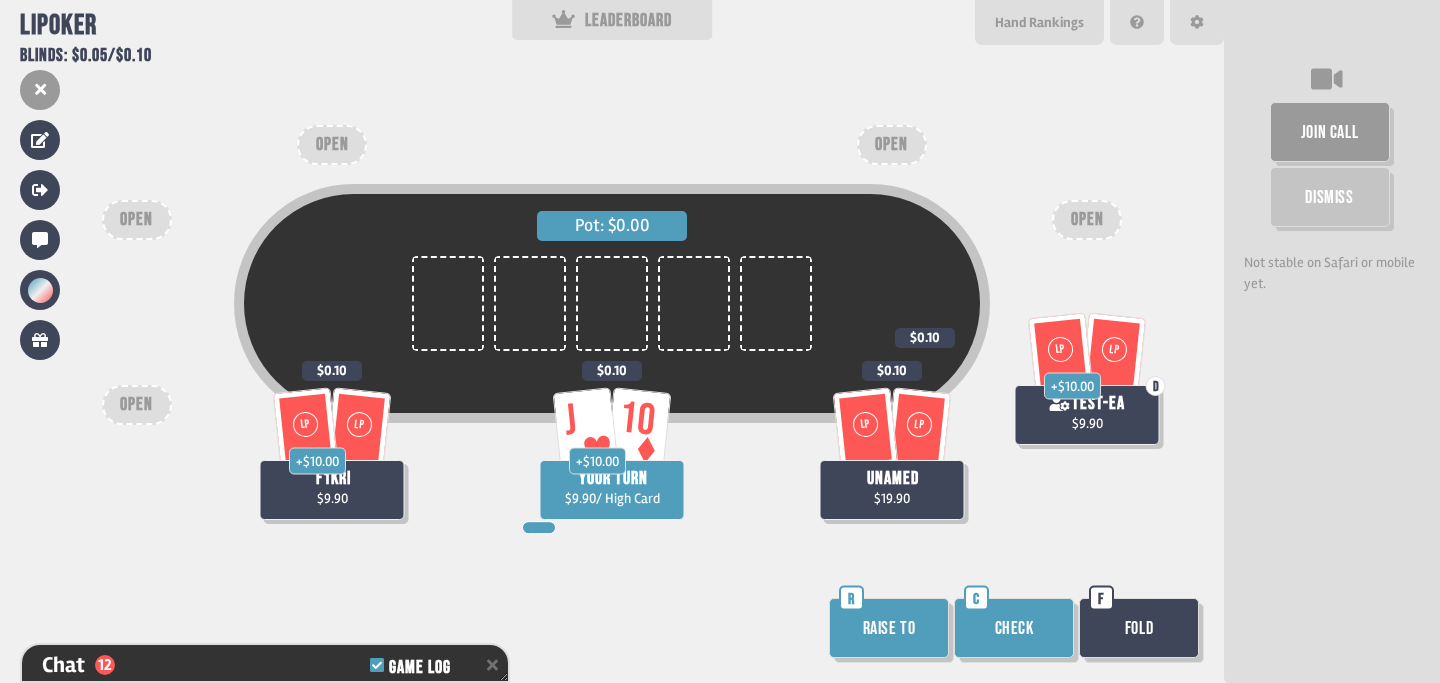 click at bounding box center (40, 140) 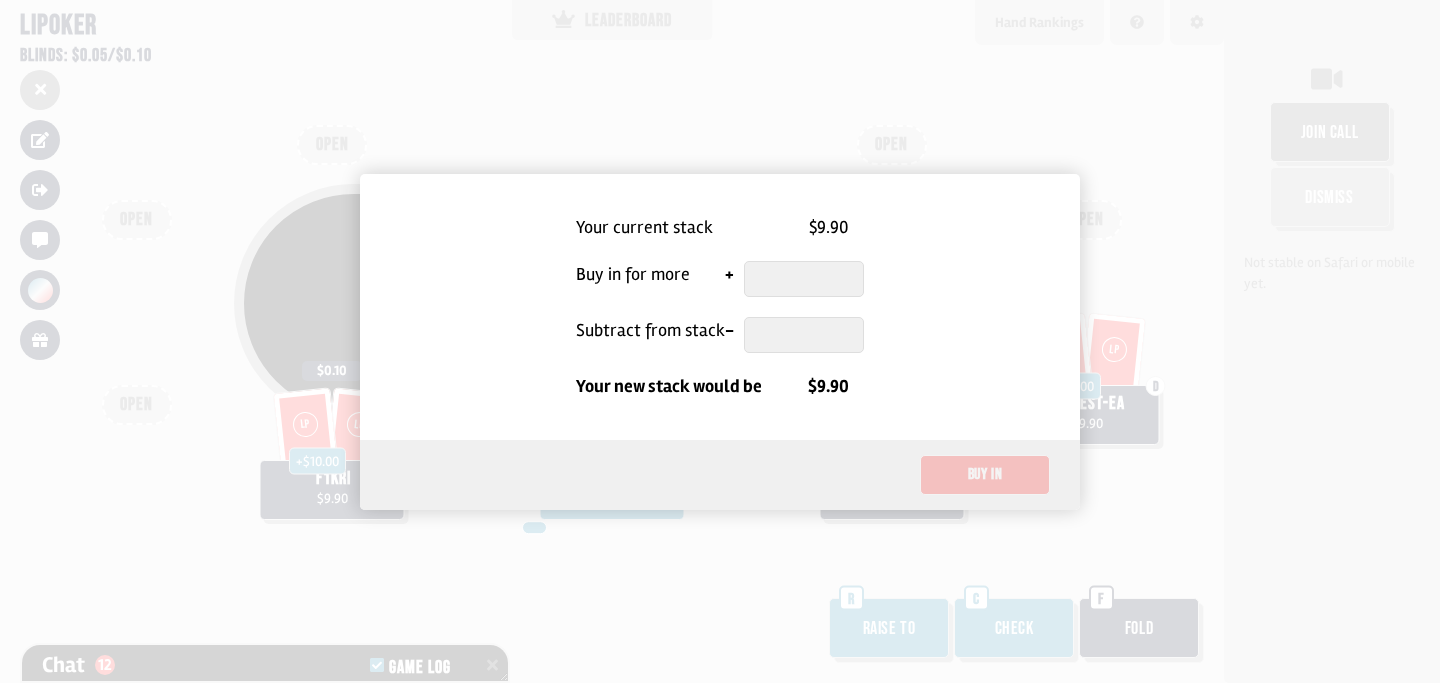 click at bounding box center [720, 341] 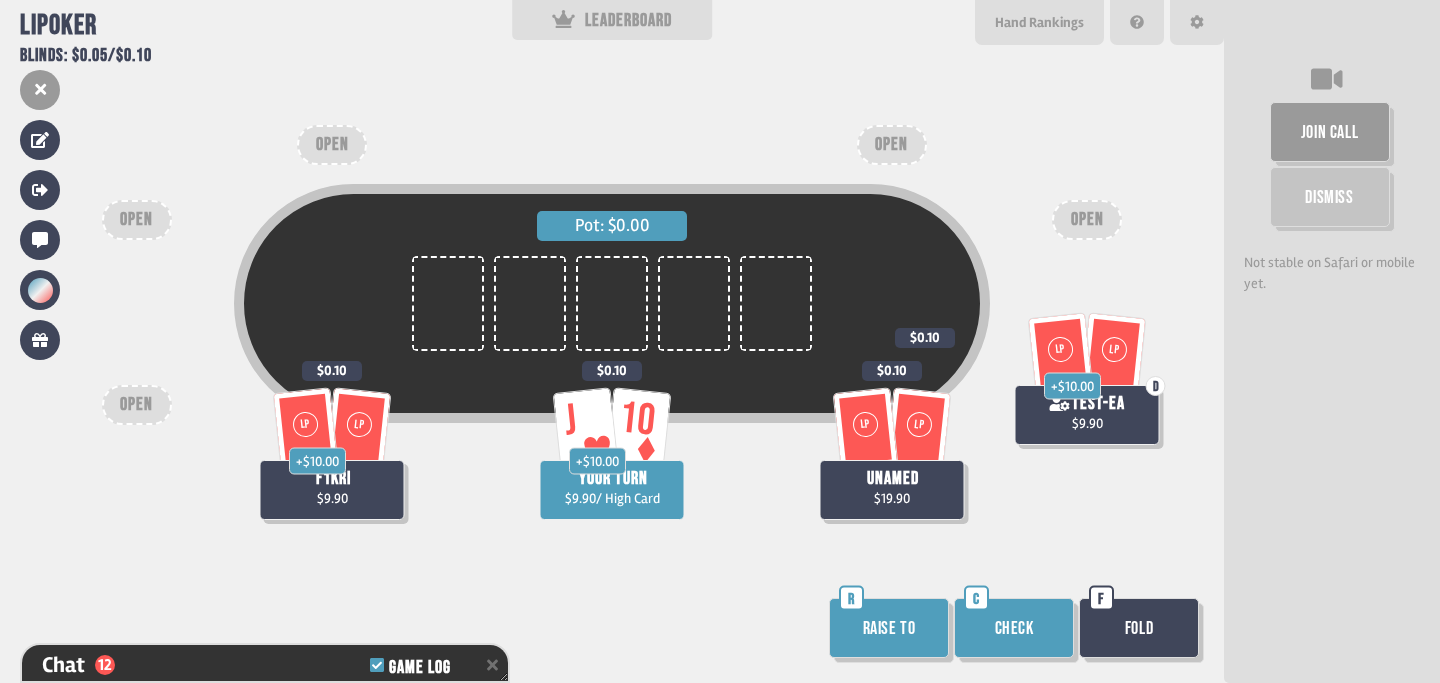 click on "Check" at bounding box center [1014, 628] 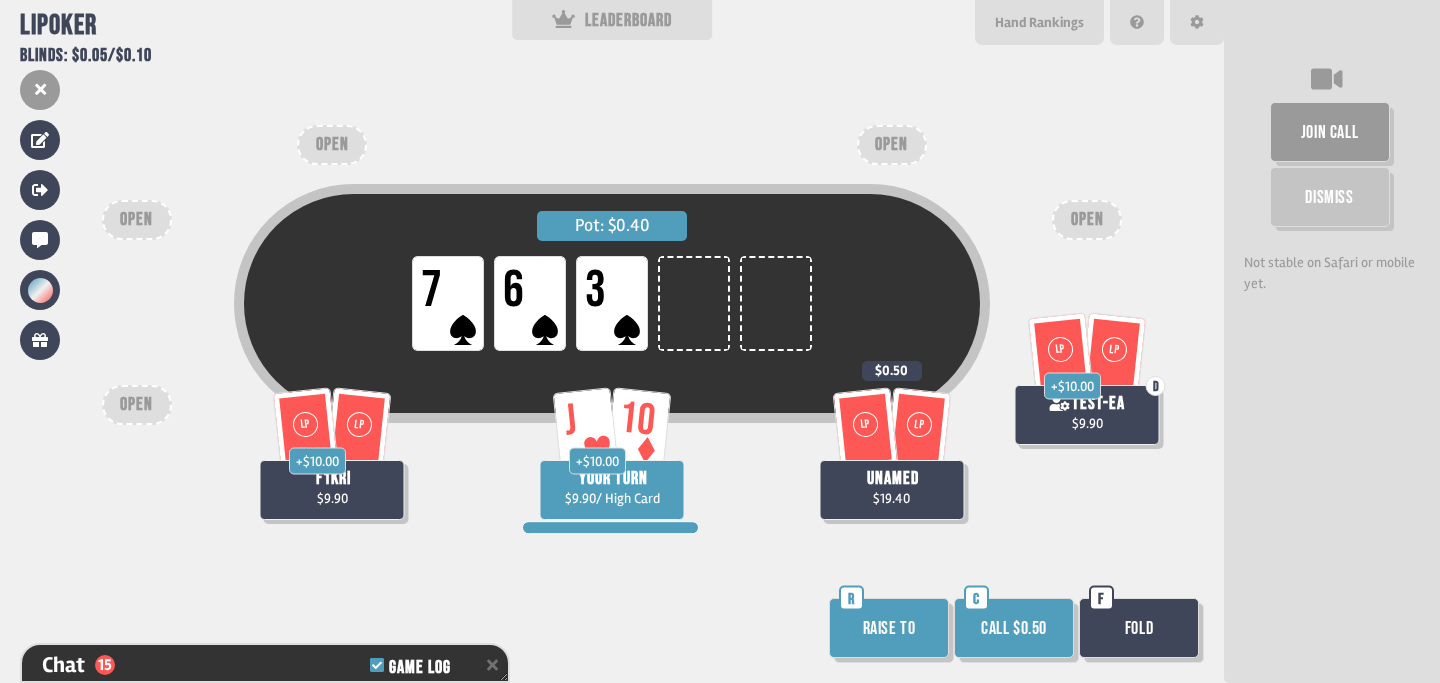 scroll, scrollTop: 680, scrollLeft: 0, axis: vertical 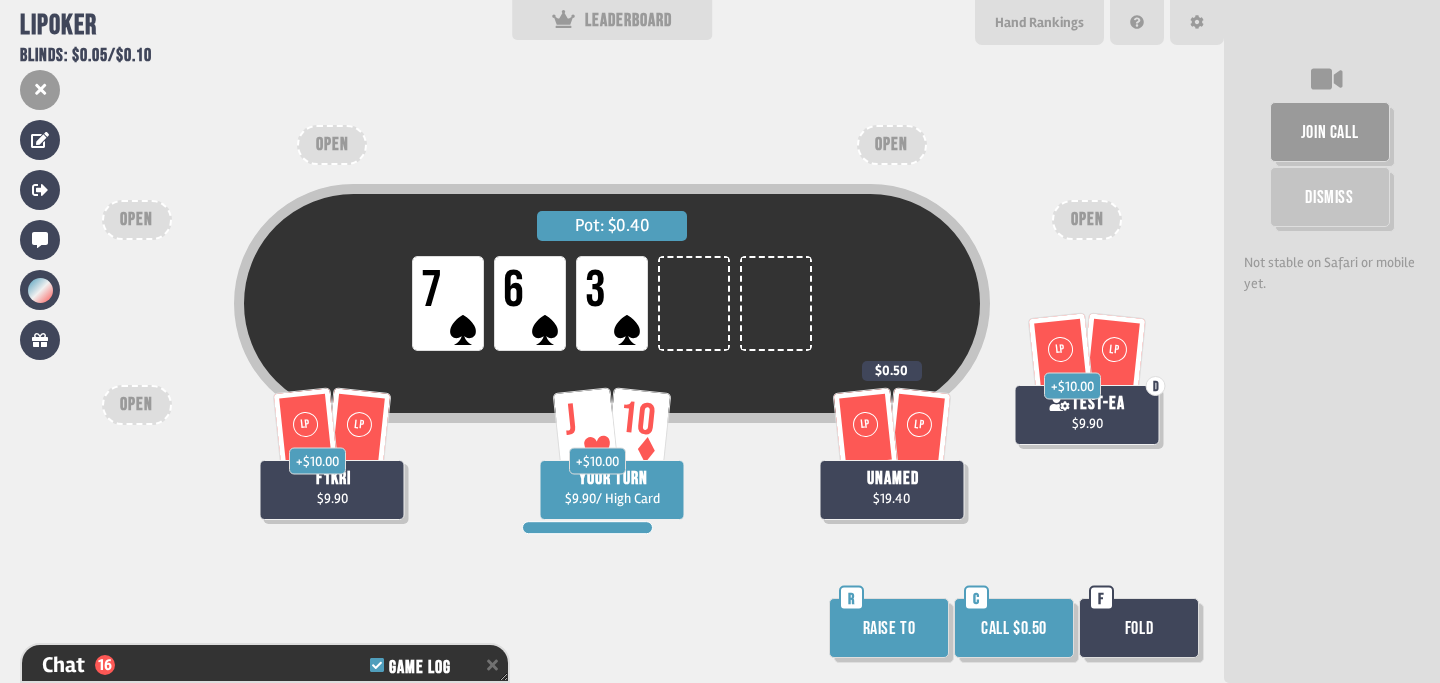 click on "Call $0.50" at bounding box center [1014, 628] 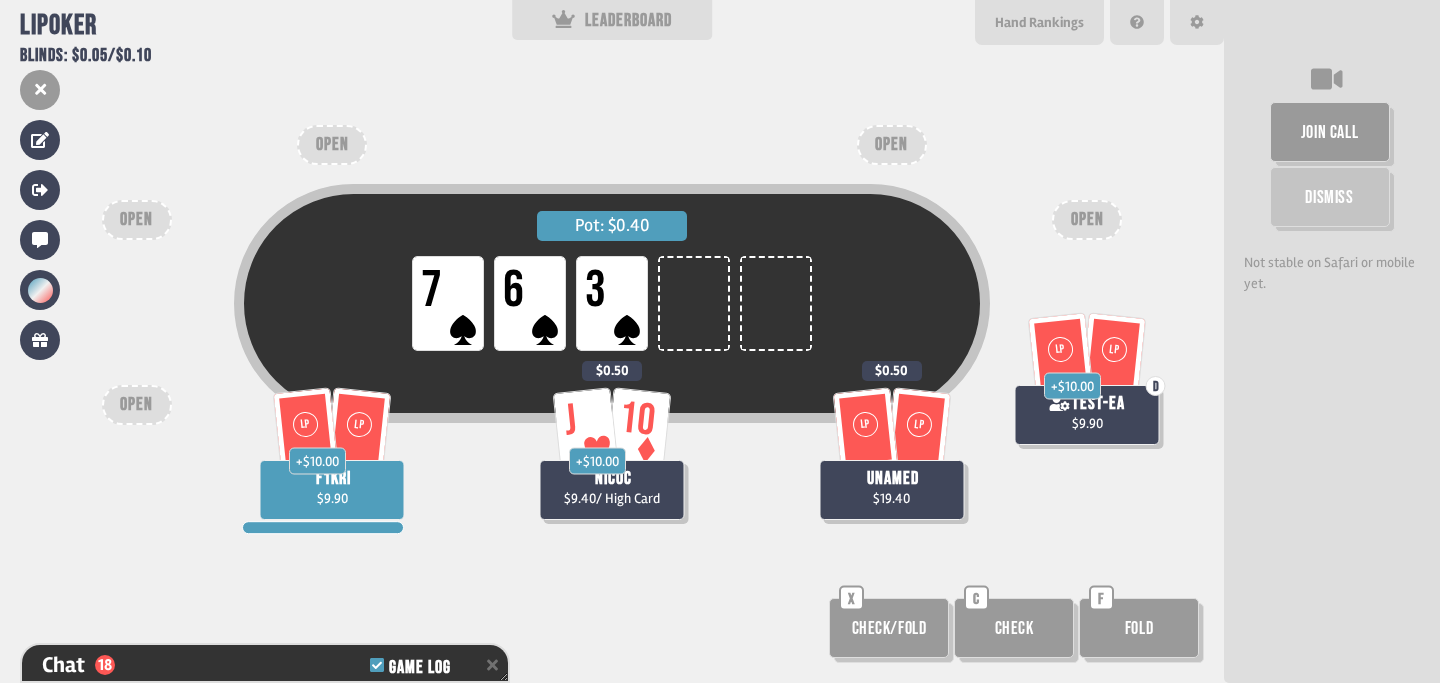 scroll, scrollTop: 738, scrollLeft: 0, axis: vertical 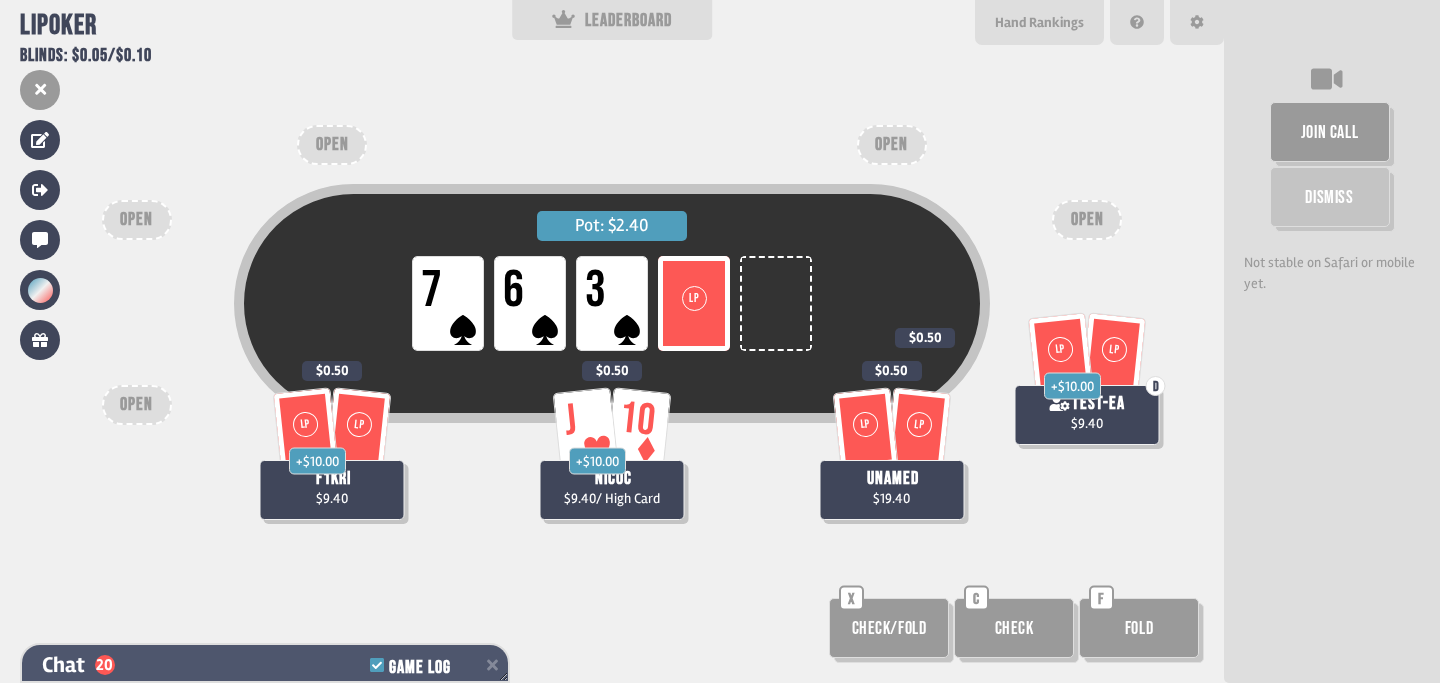 click 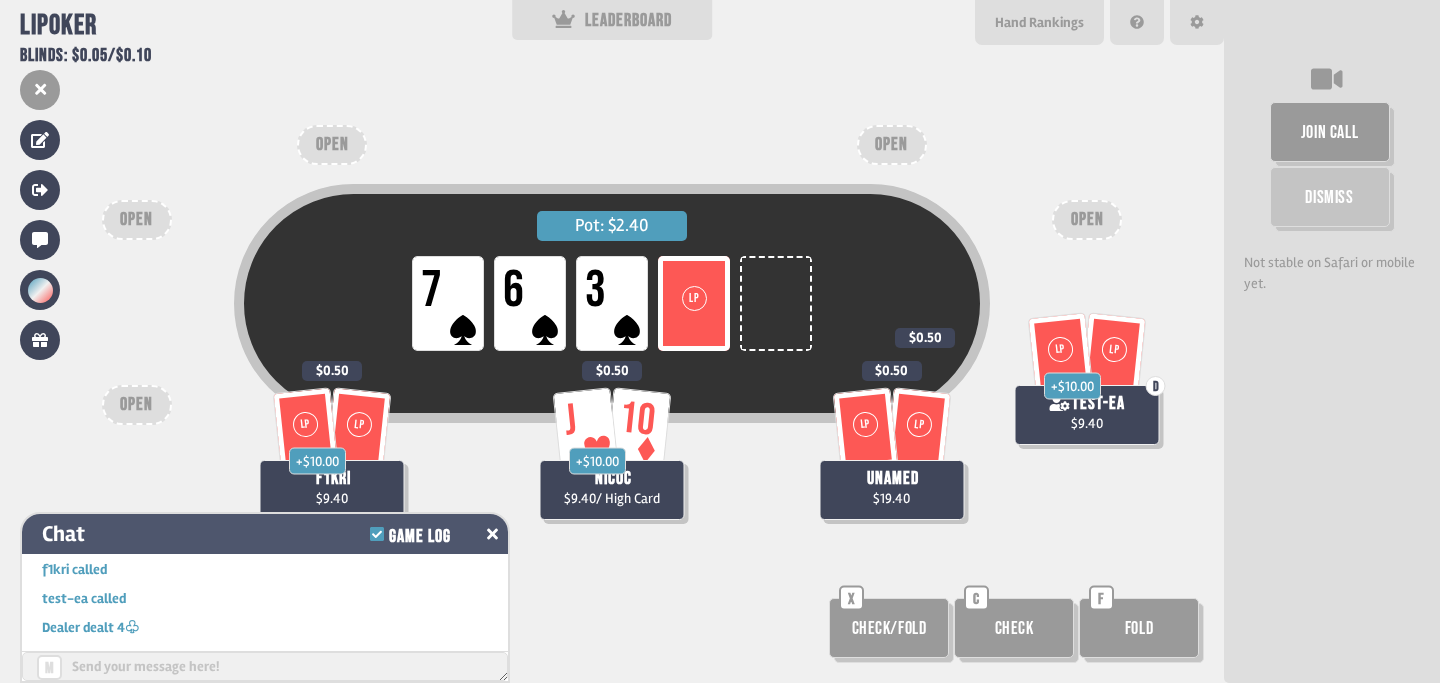 scroll, scrollTop: 705, scrollLeft: 0, axis: vertical 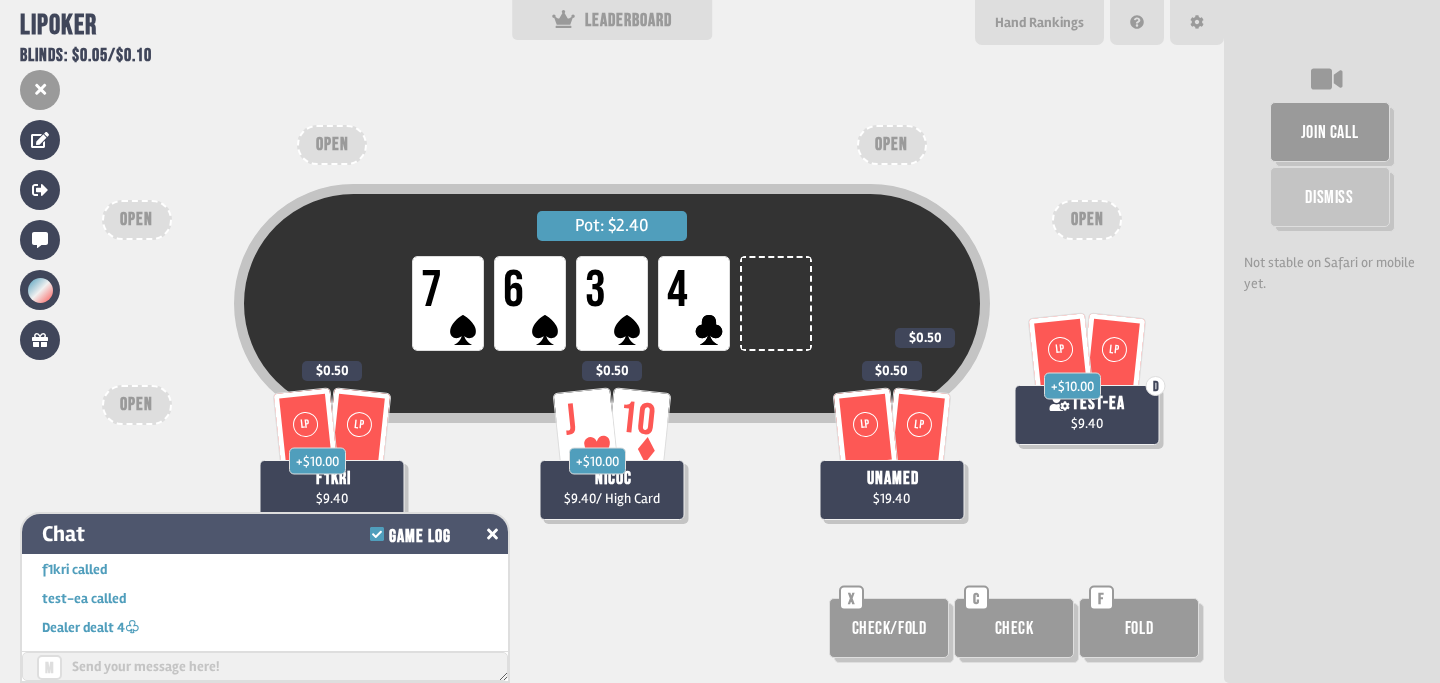 click 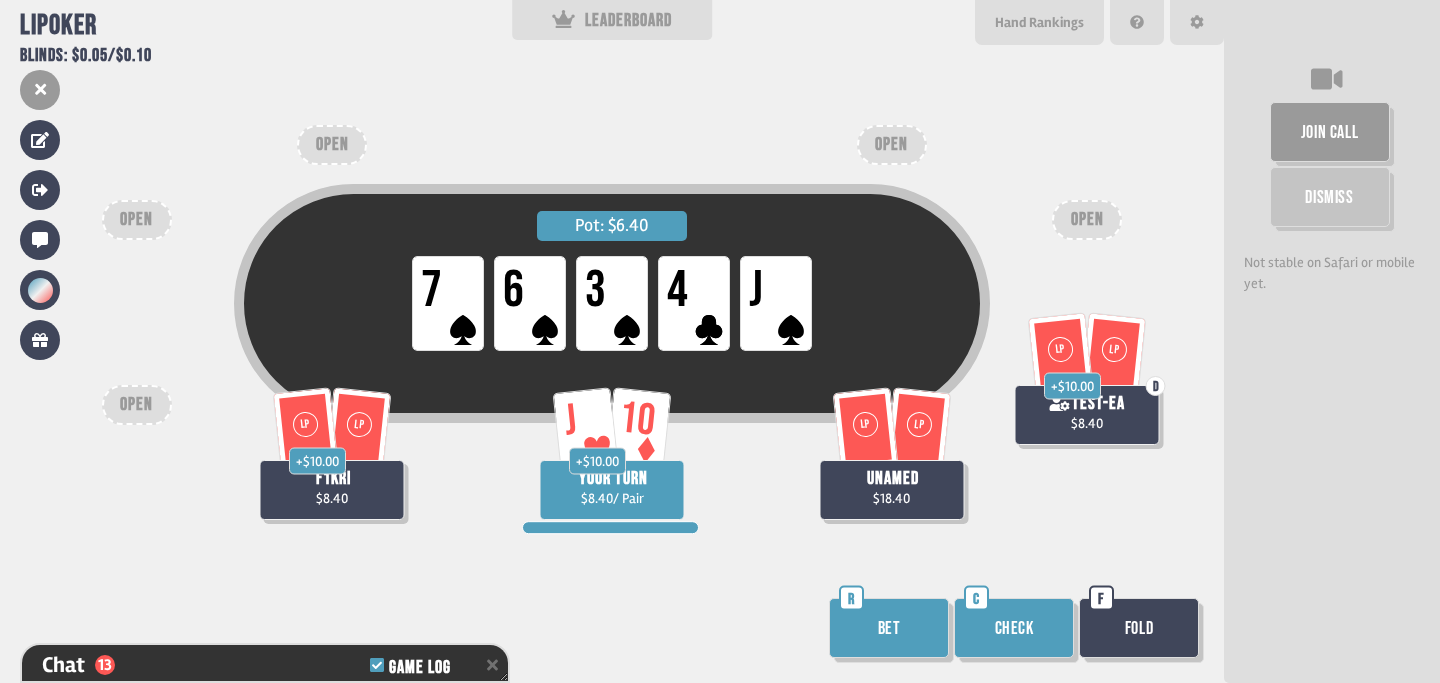 scroll, scrollTop: 1173, scrollLeft: 0, axis: vertical 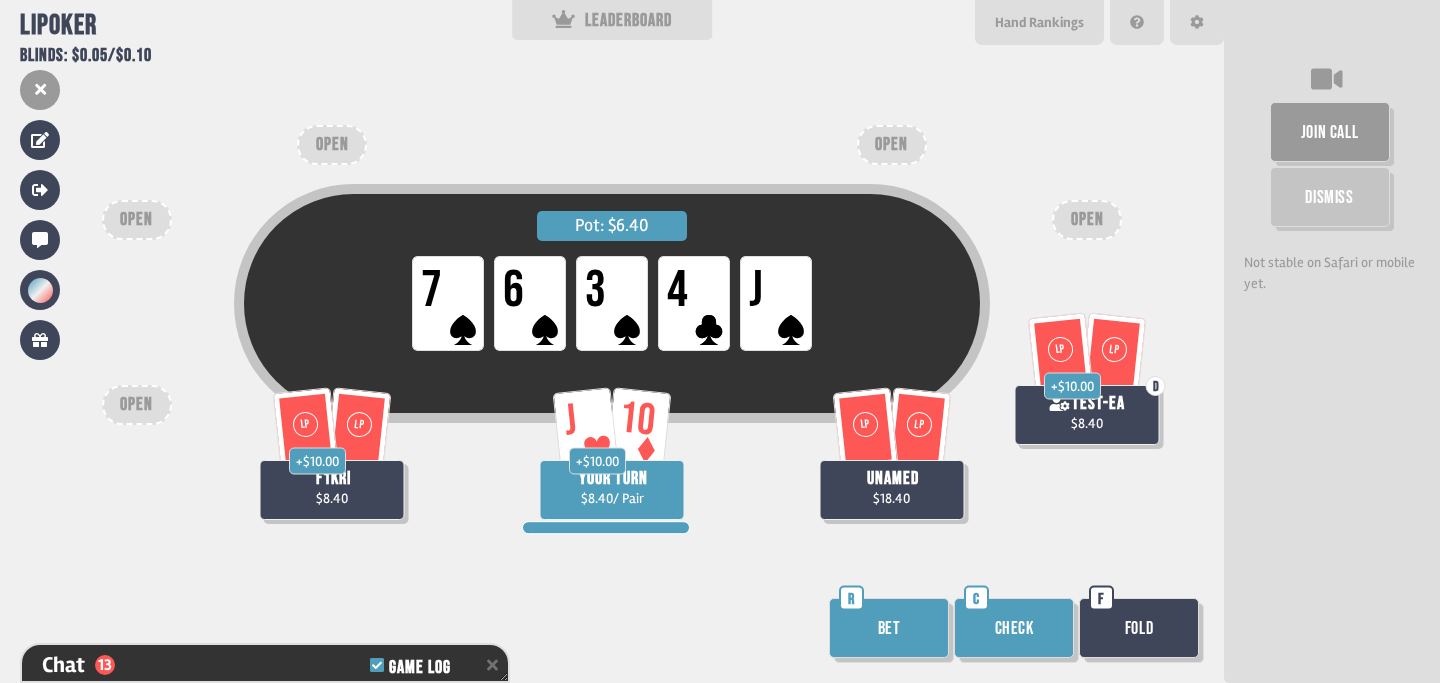click on "Bet" at bounding box center (889, 628) 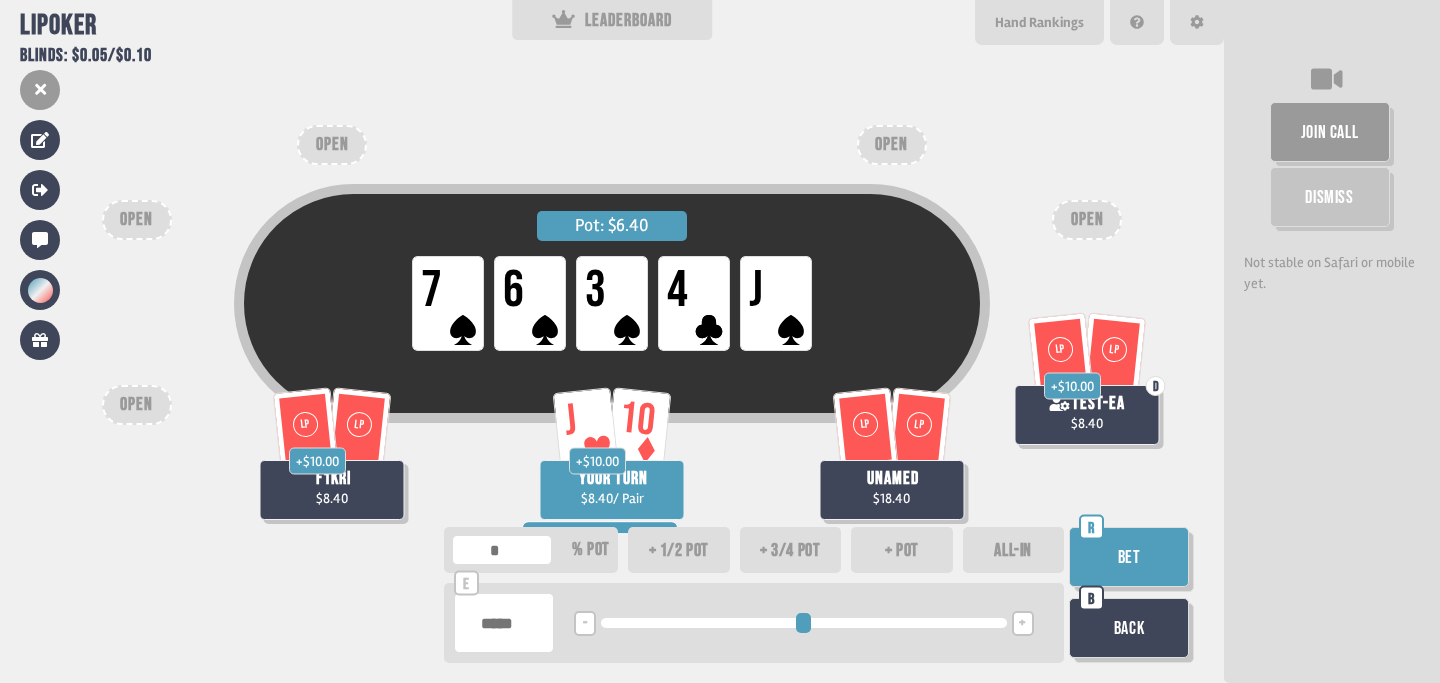 type on "*" 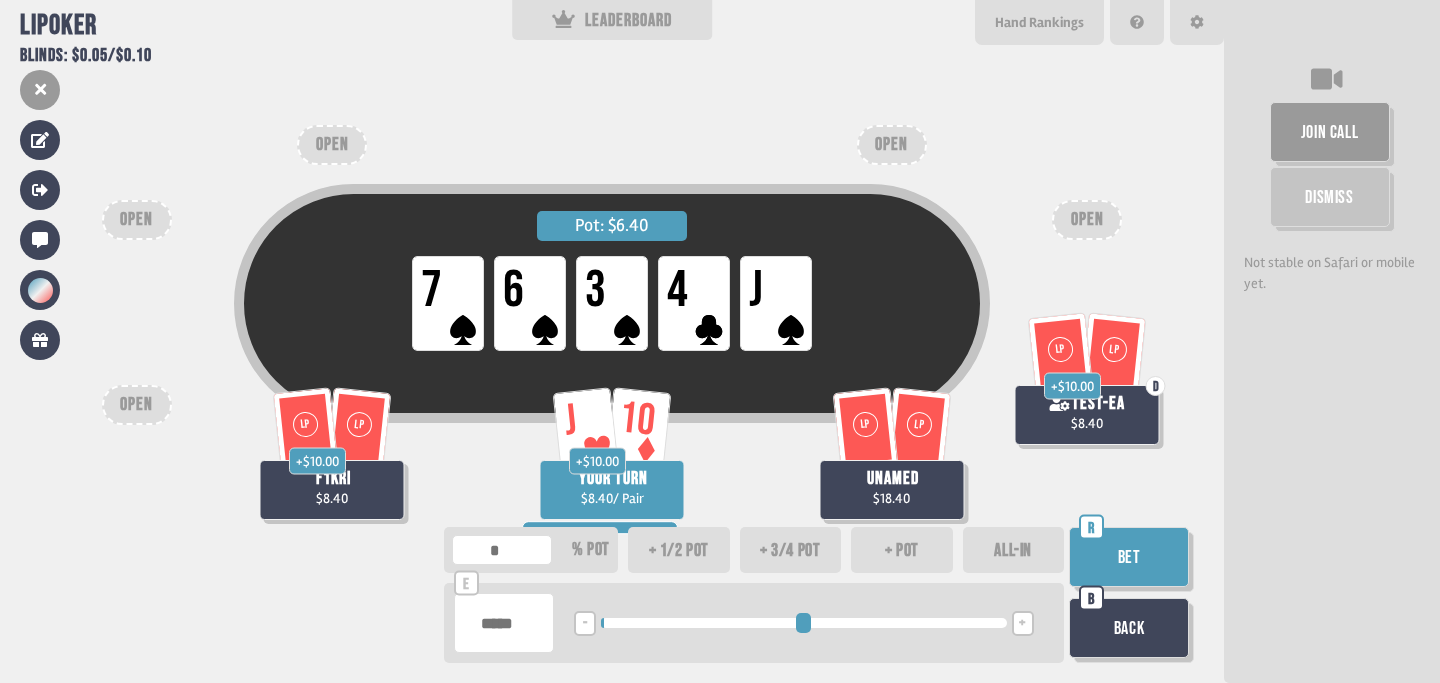 type on "****" 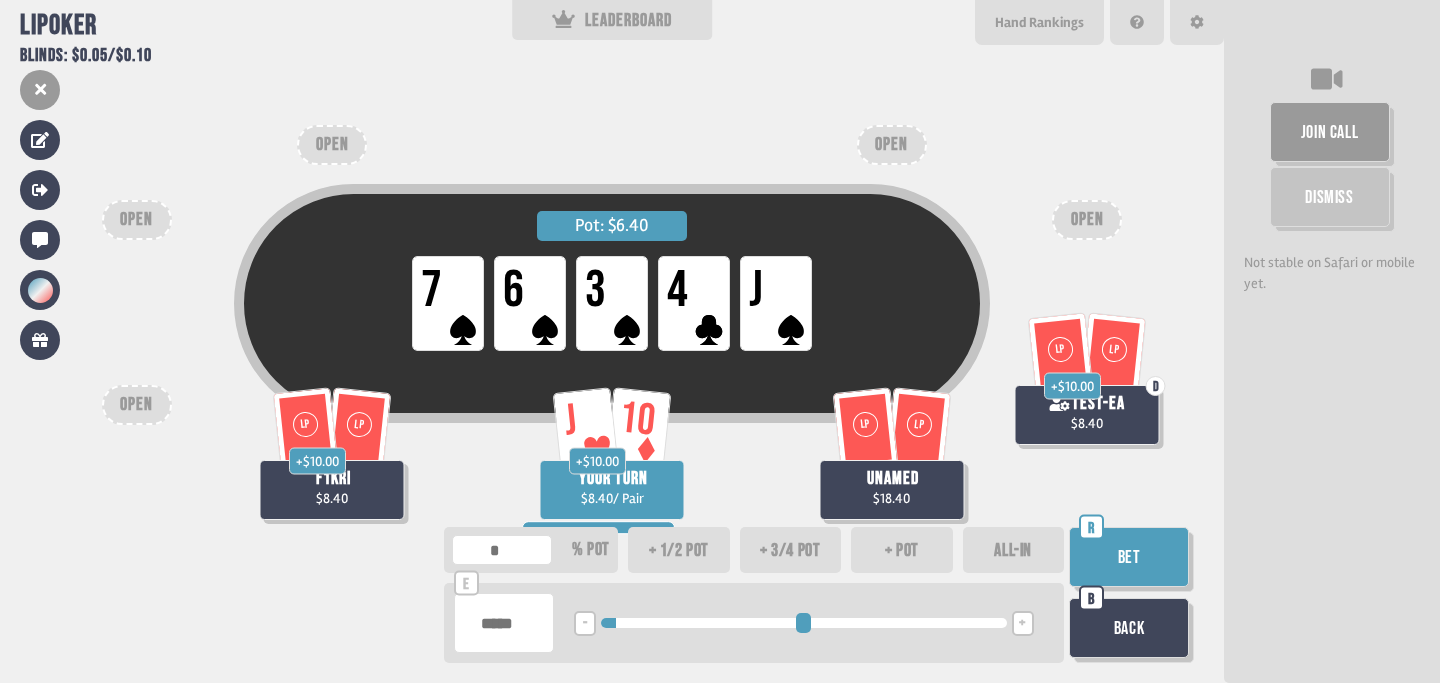 type on "**" 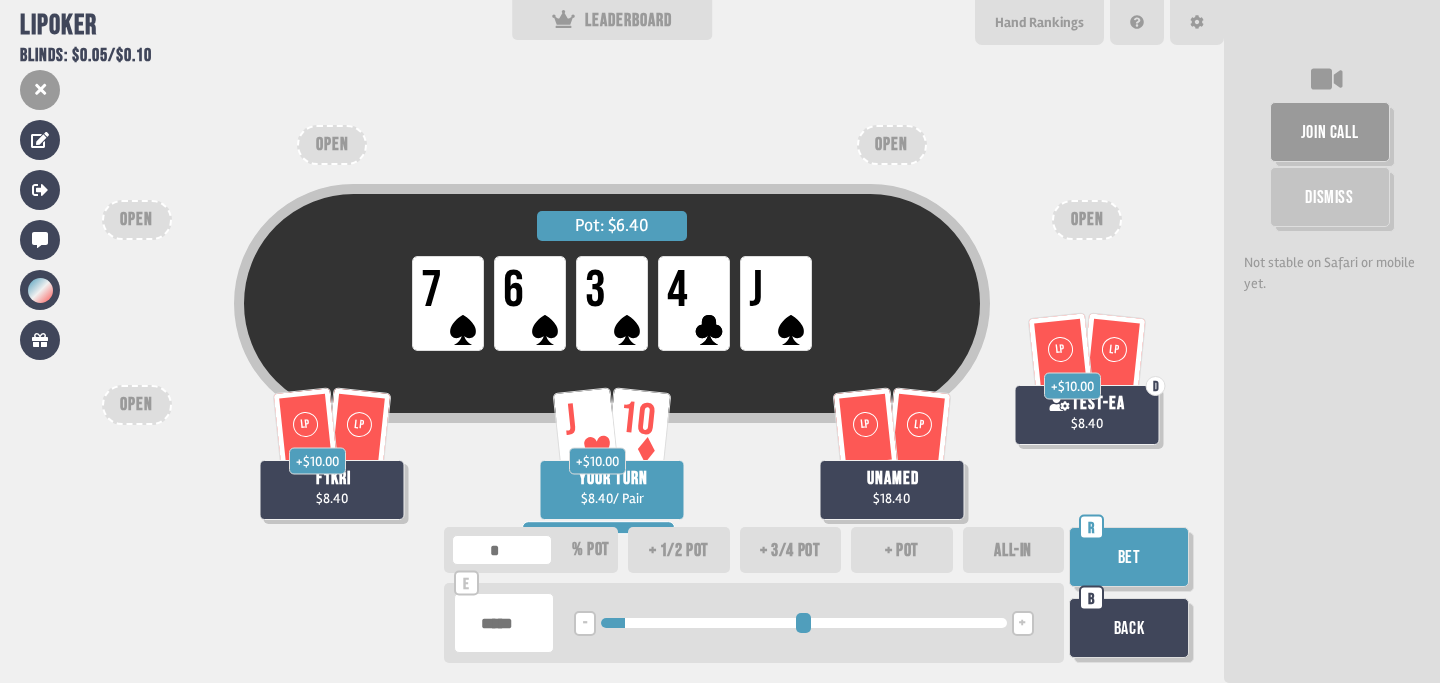 type on "**" 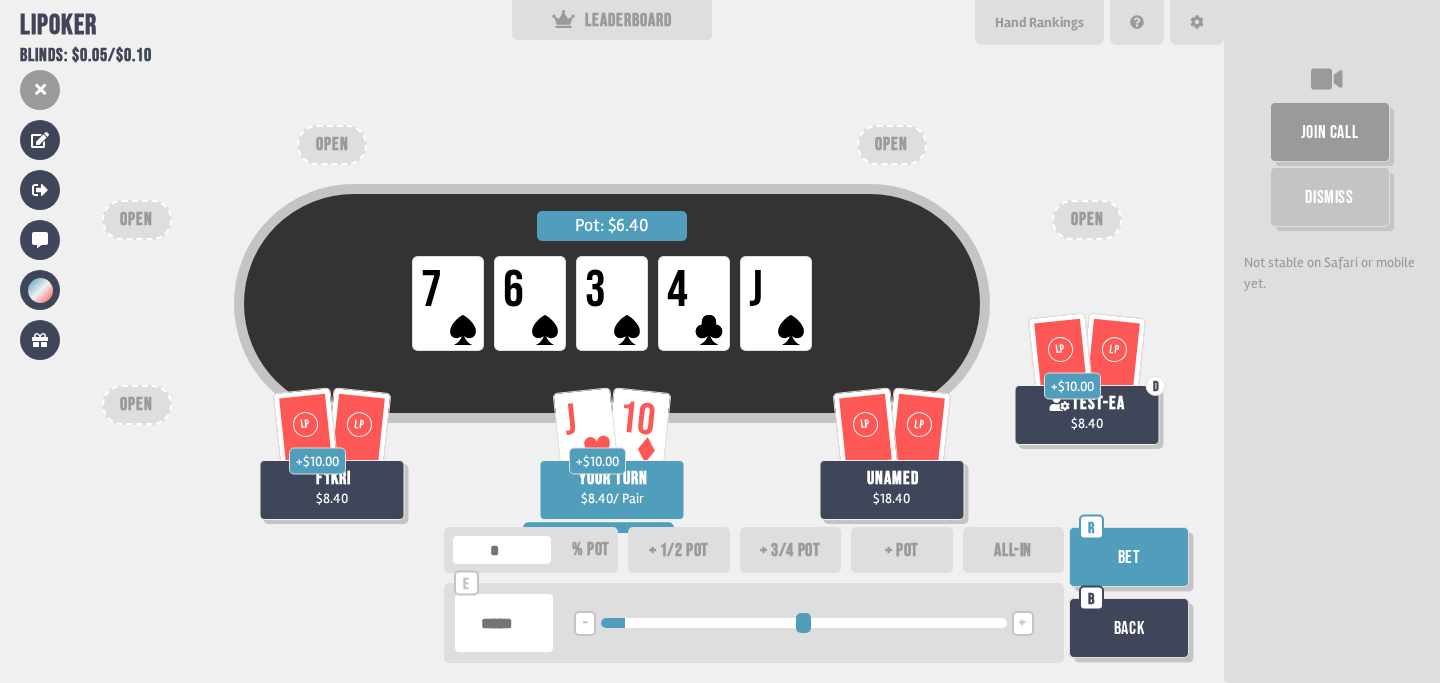 type on "**" 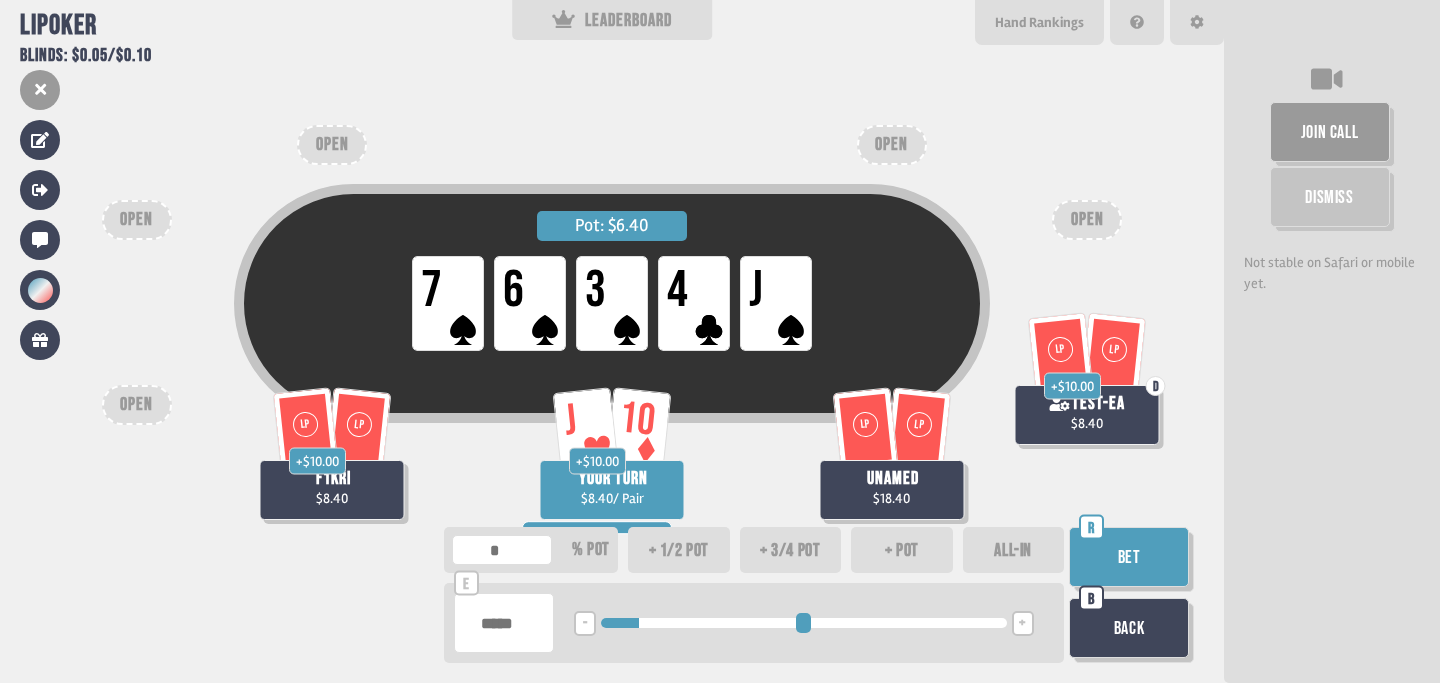 type on "****" 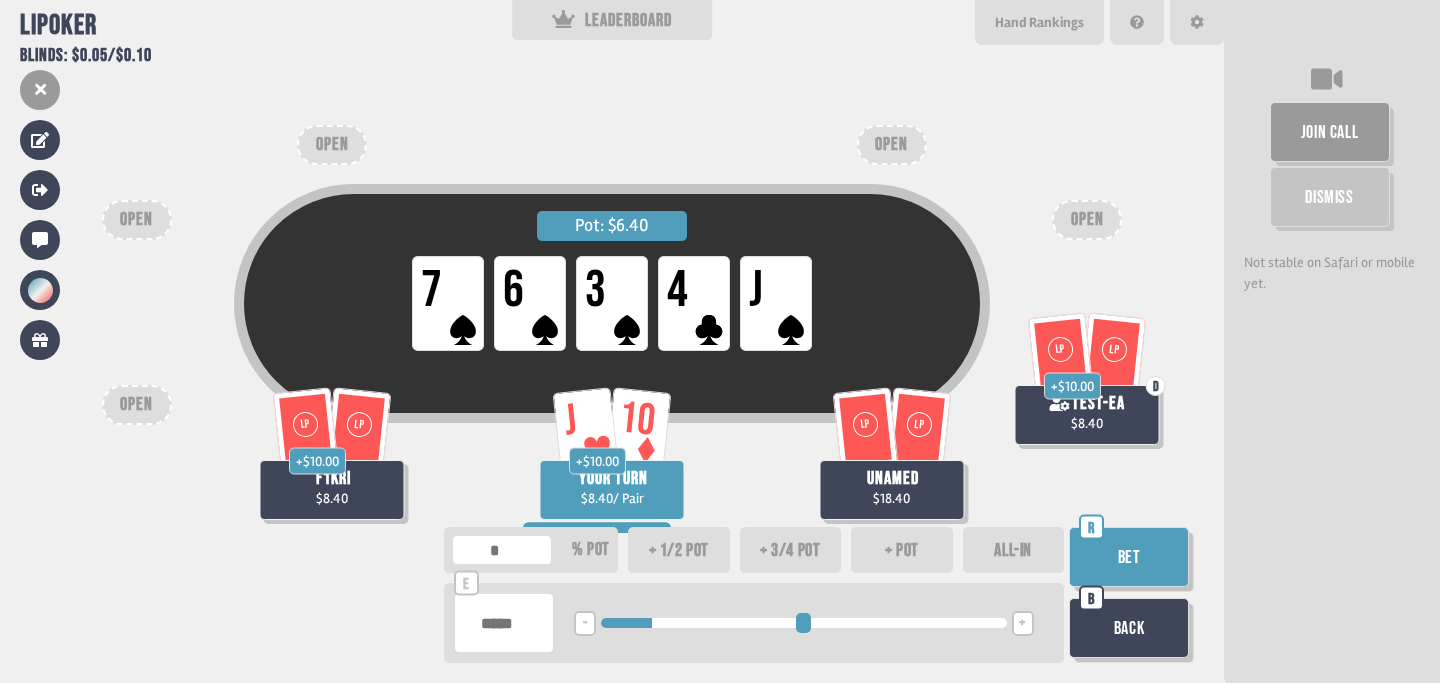 type on "****" 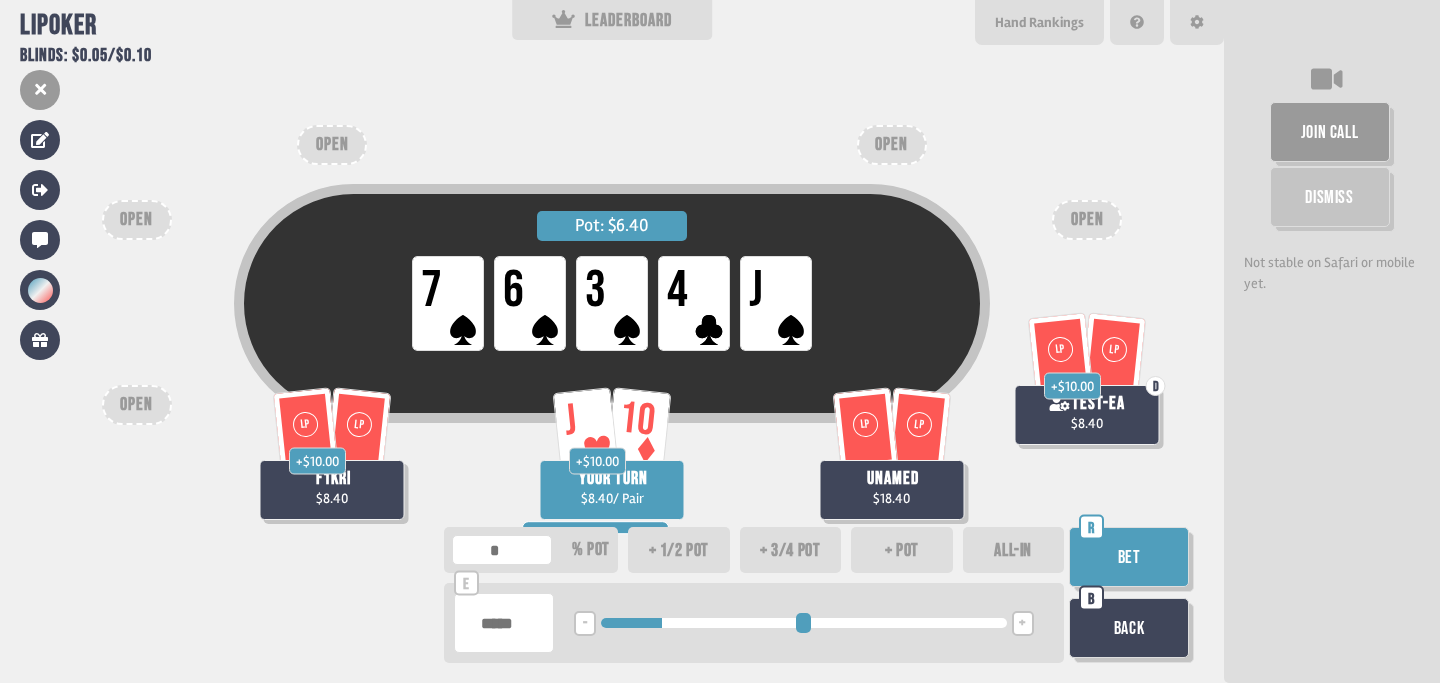 type on "****" 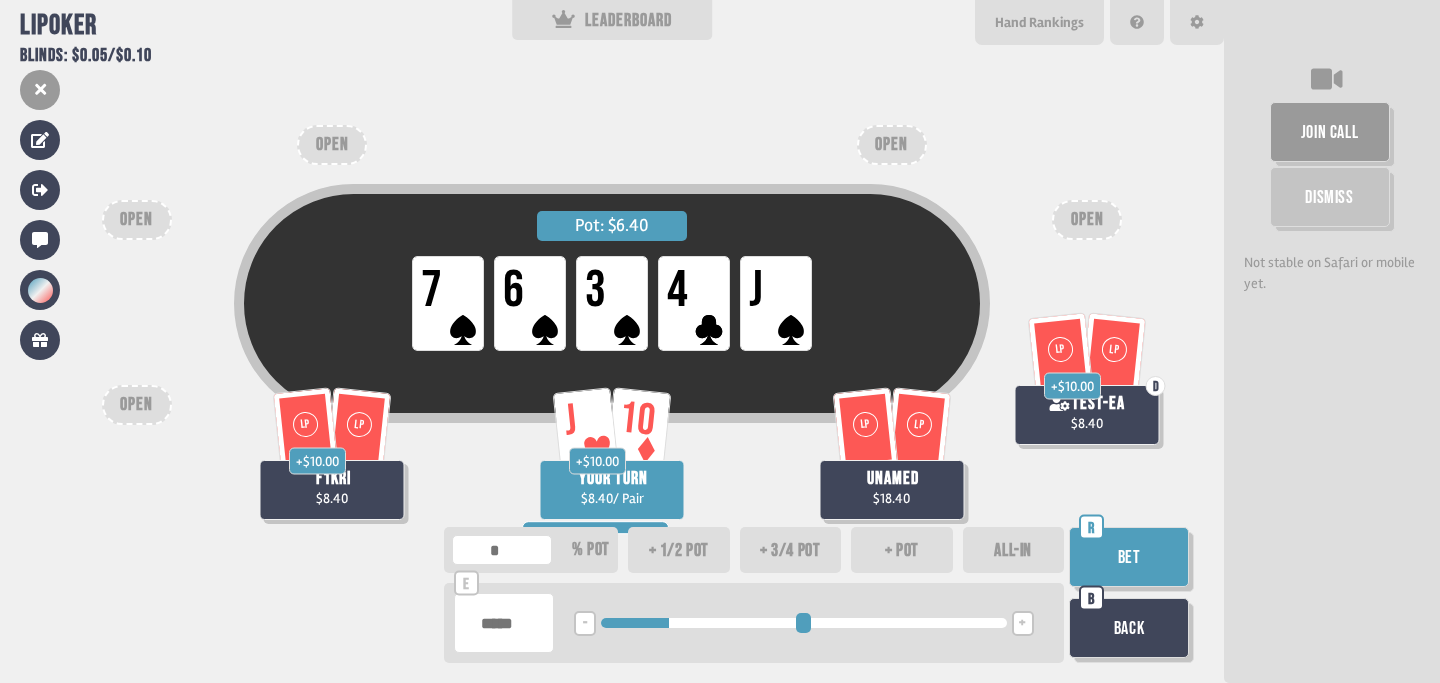 type on "****" 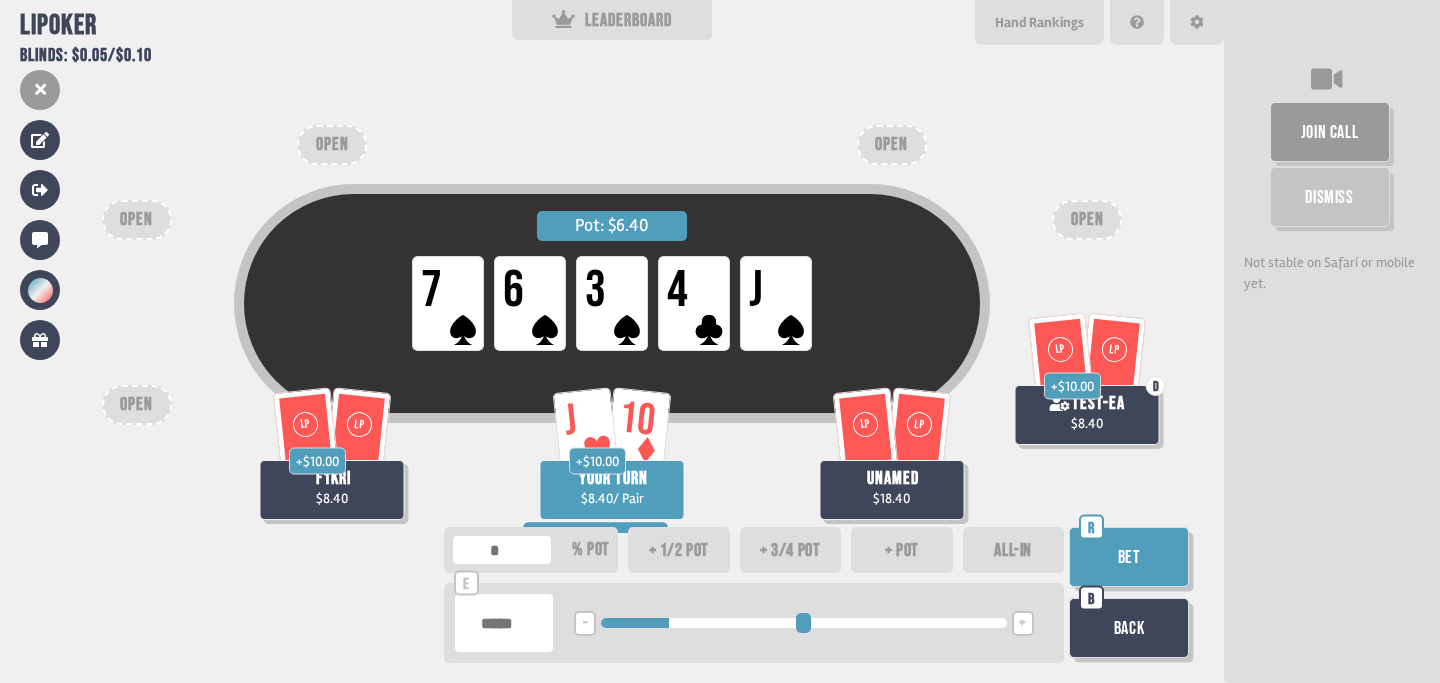 type on "****" 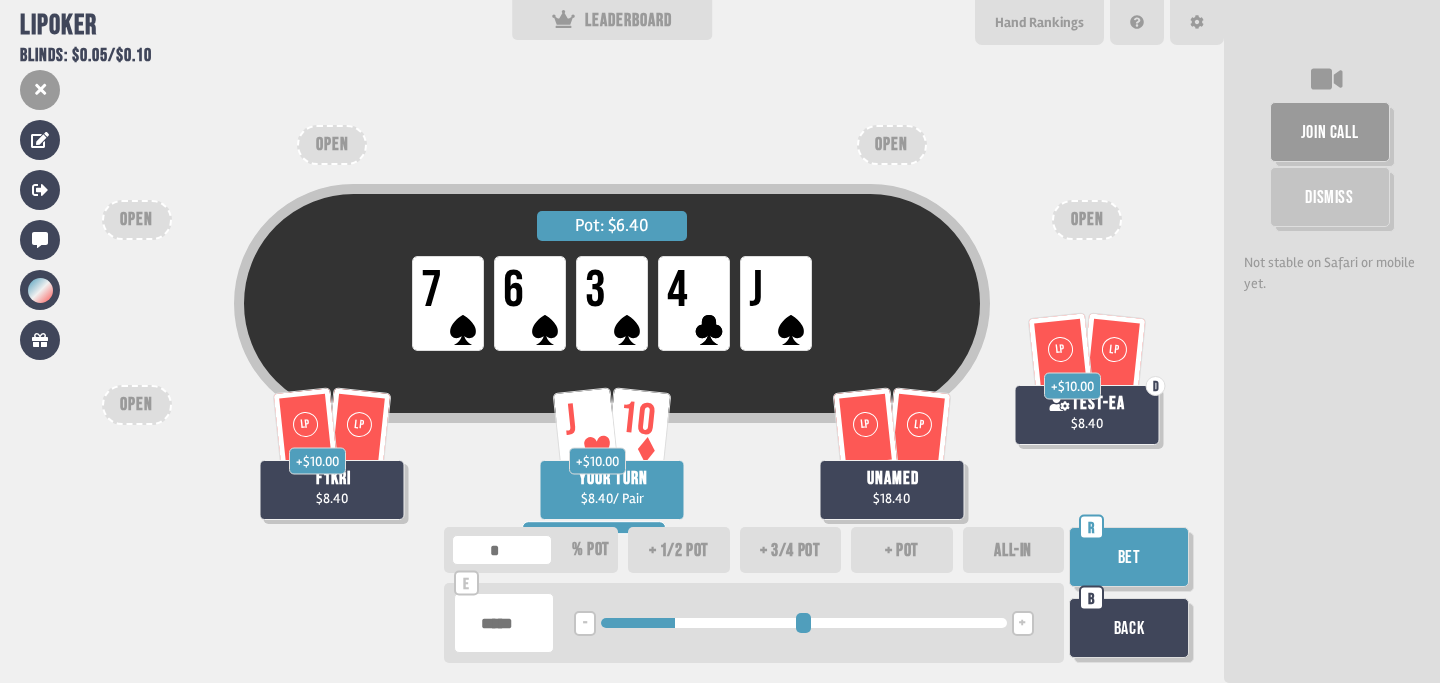 type on "****" 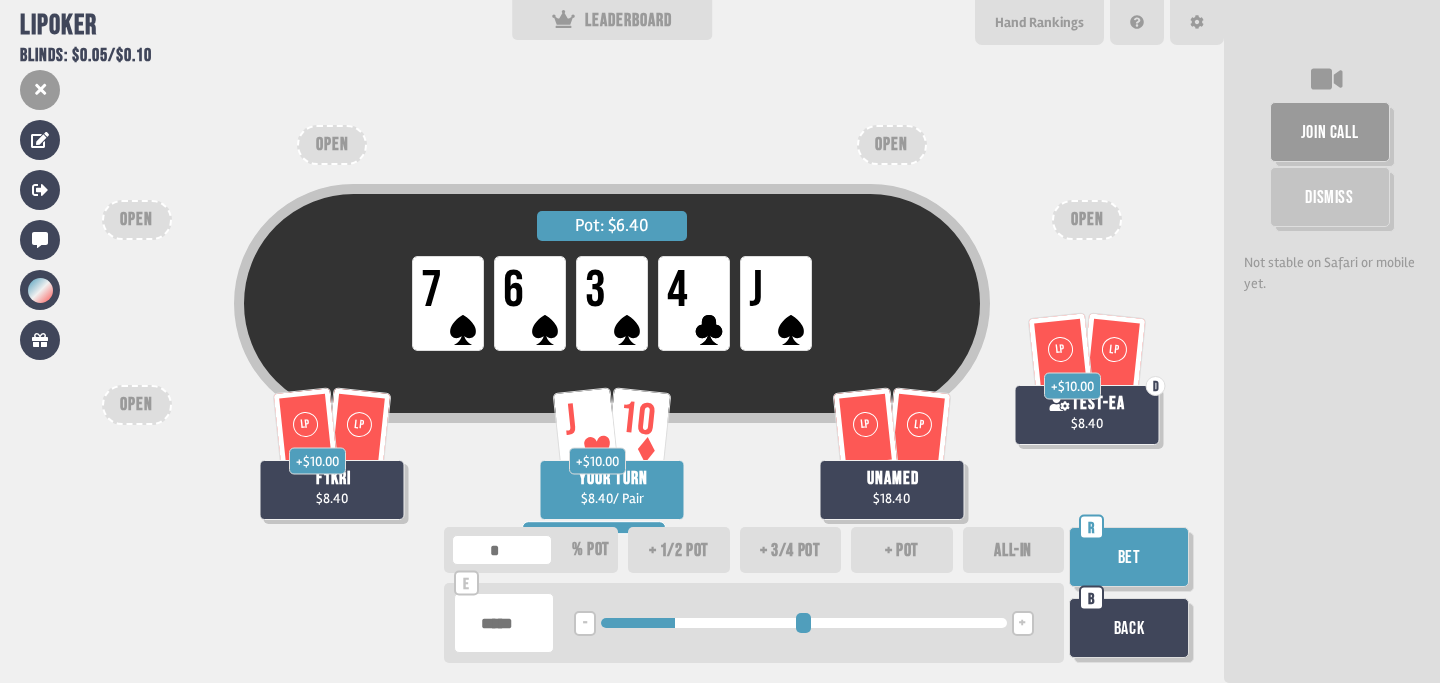 type on "**" 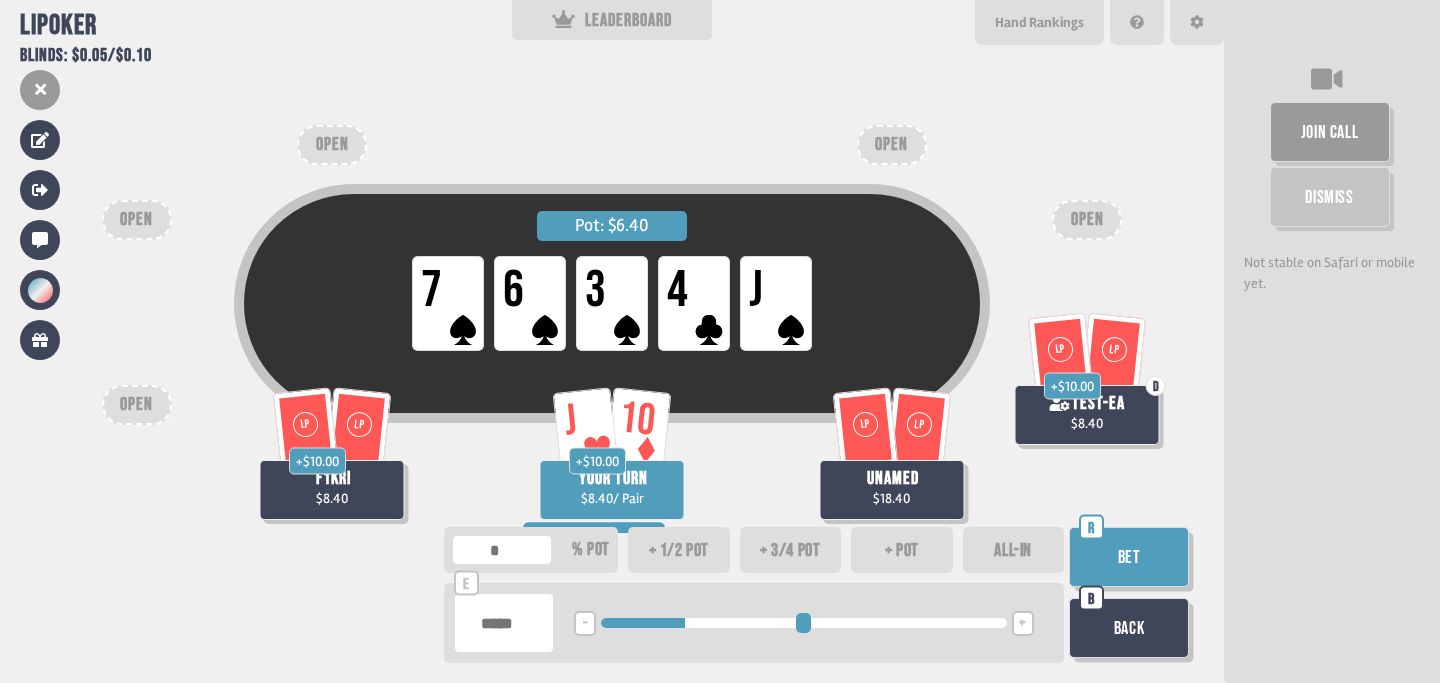 type on "**" 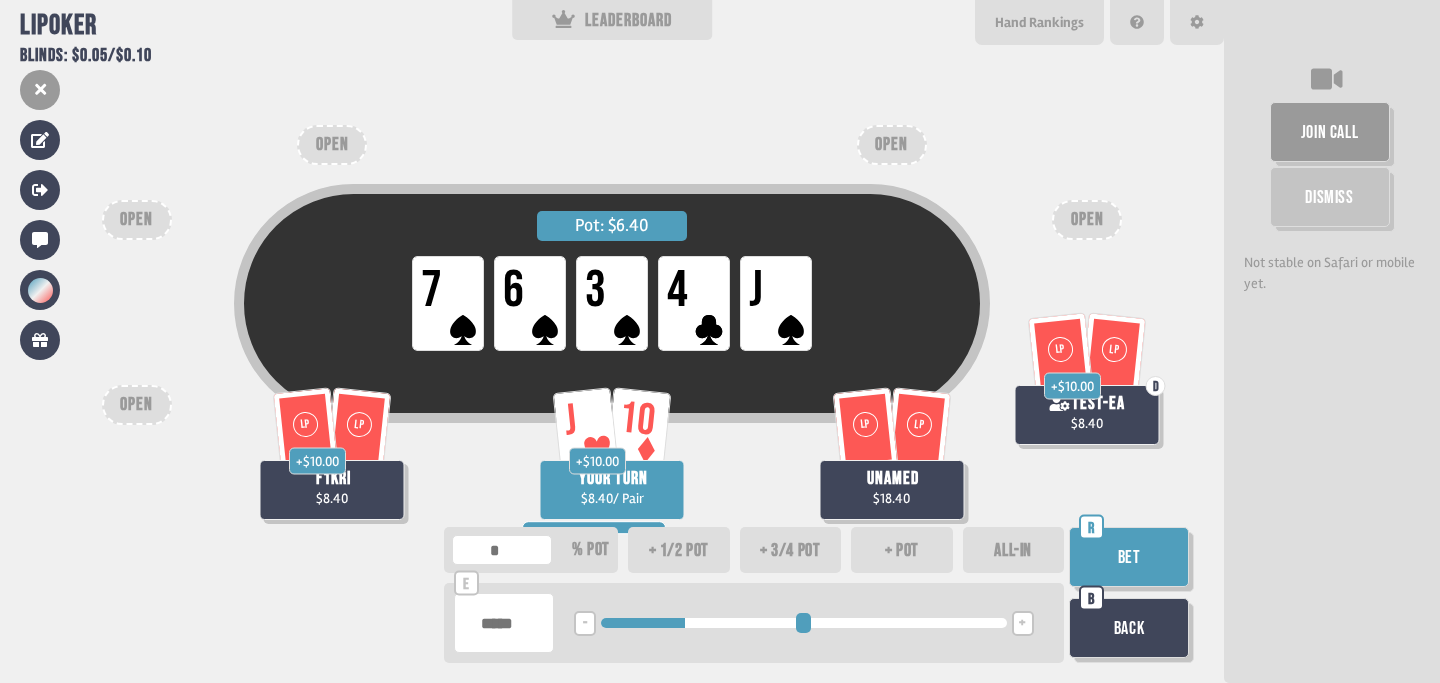 type on "****" 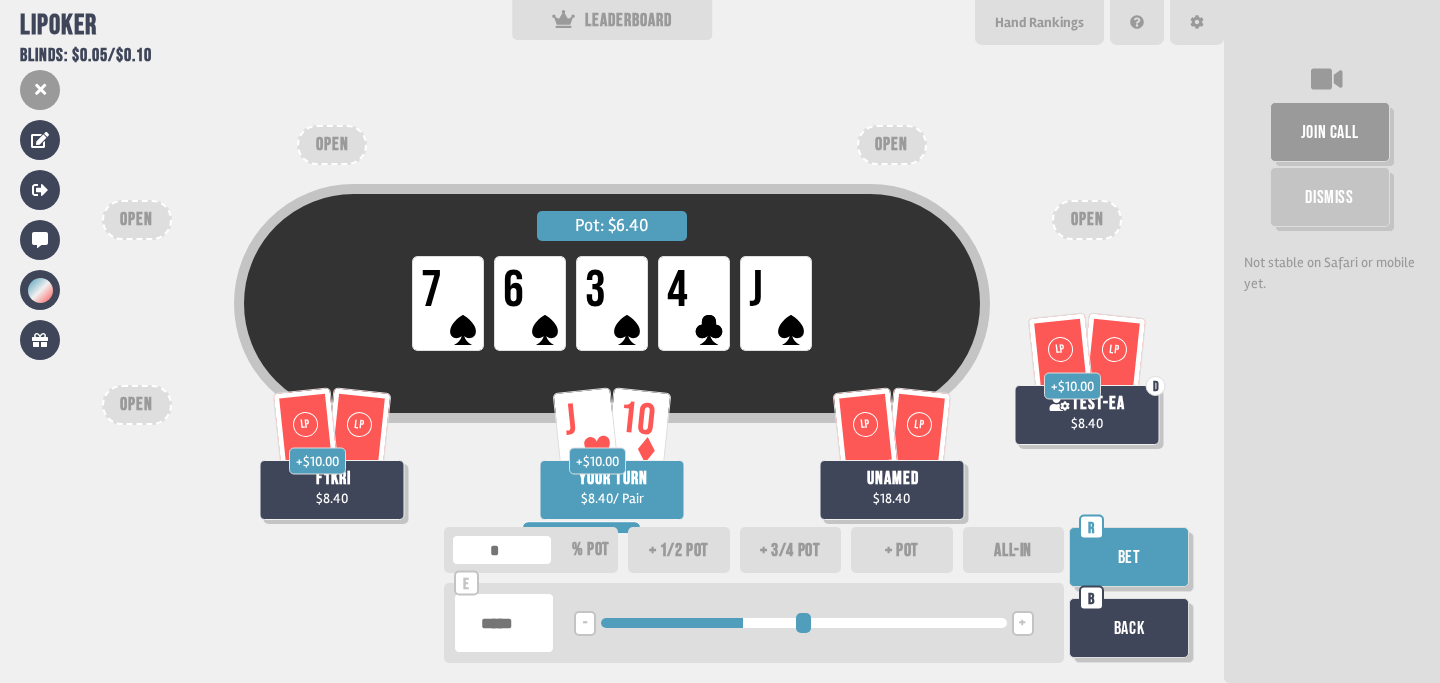 drag, startPoint x: 614, startPoint y: 624, endPoint x: 746, endPoint y: 619, distance: 132.09467 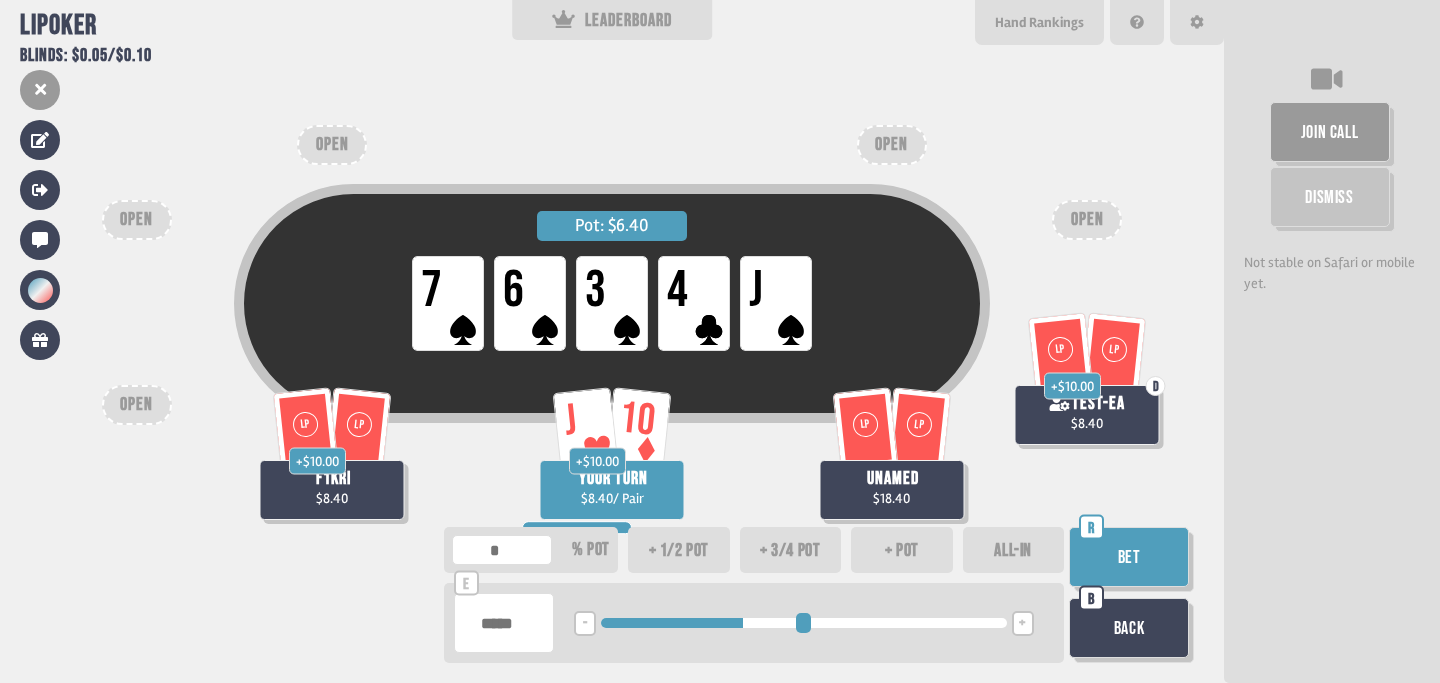 click on "Bet" at bounding box center [1129, 557] 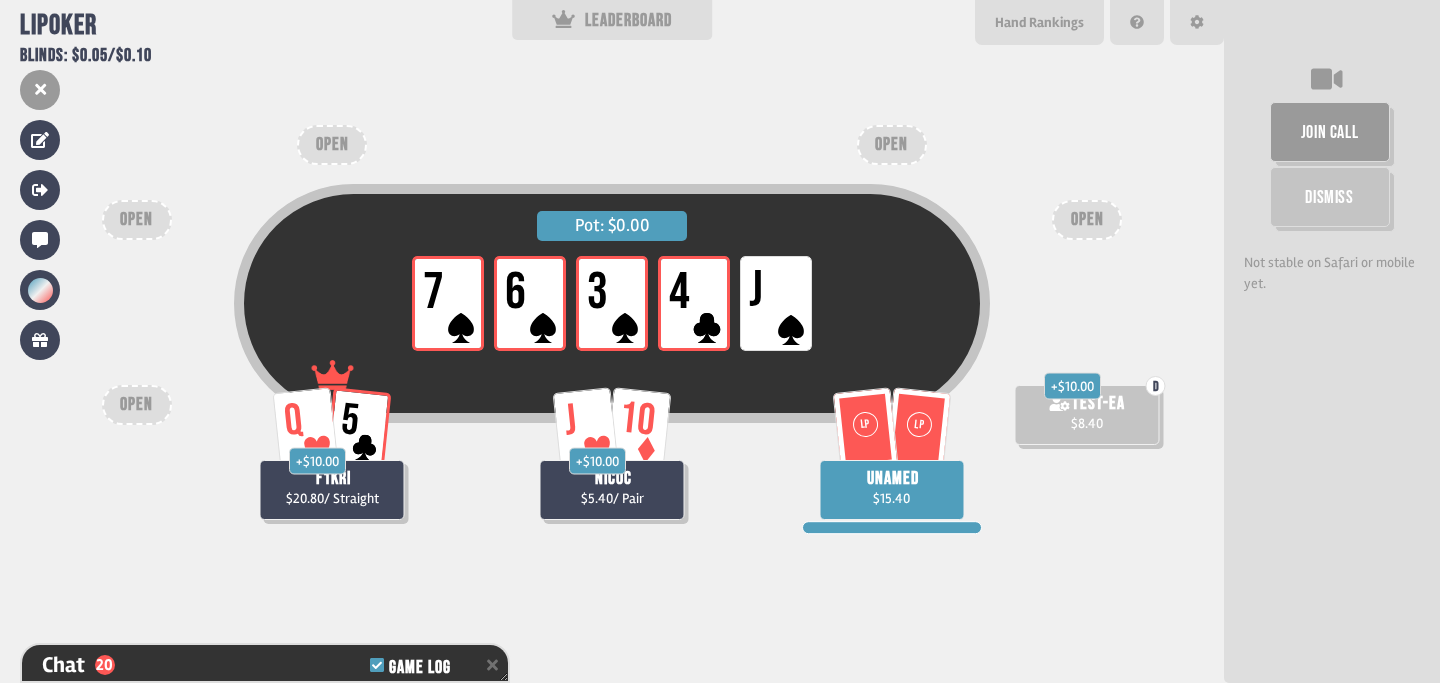 scroll, scrollTop: 1405, scrollLeft: 0, axis: vertical 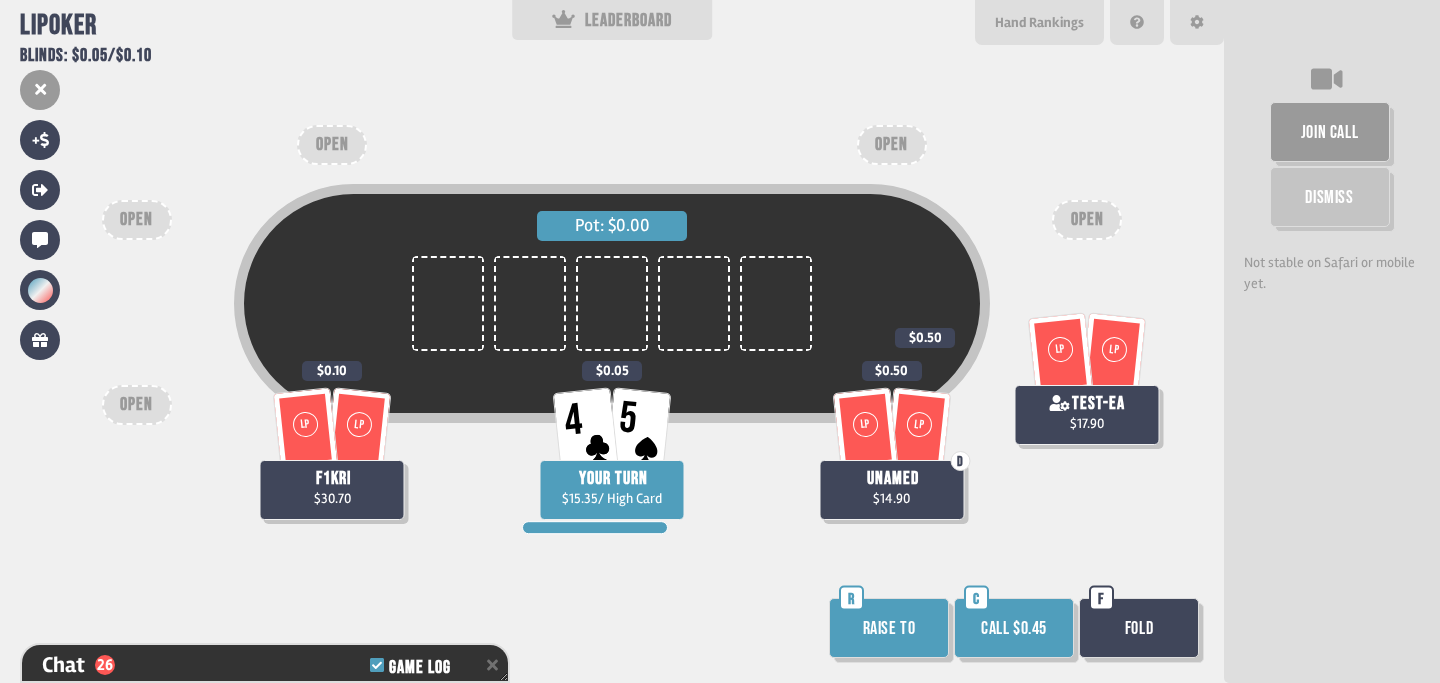 click on "Call $0.45" at bounding box center (1014, 628) 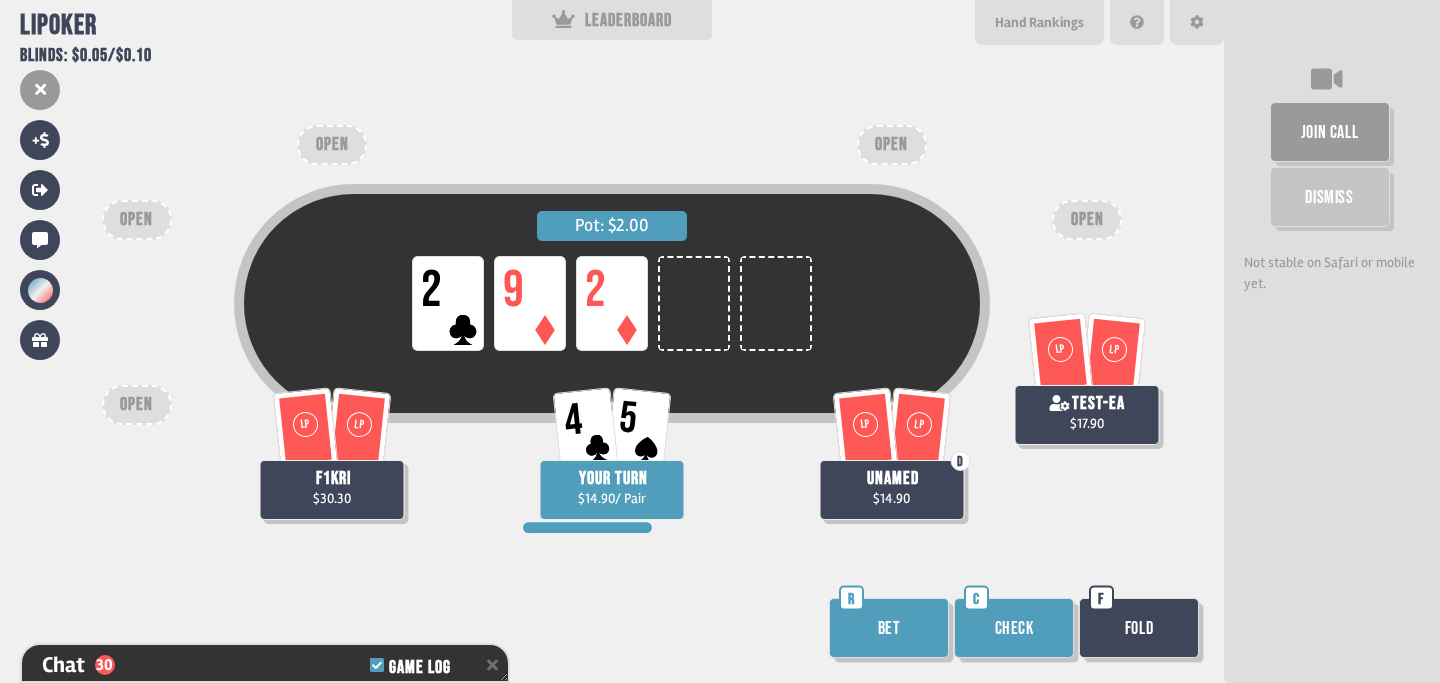 click on "Check" at bounding box center [1014, 628] 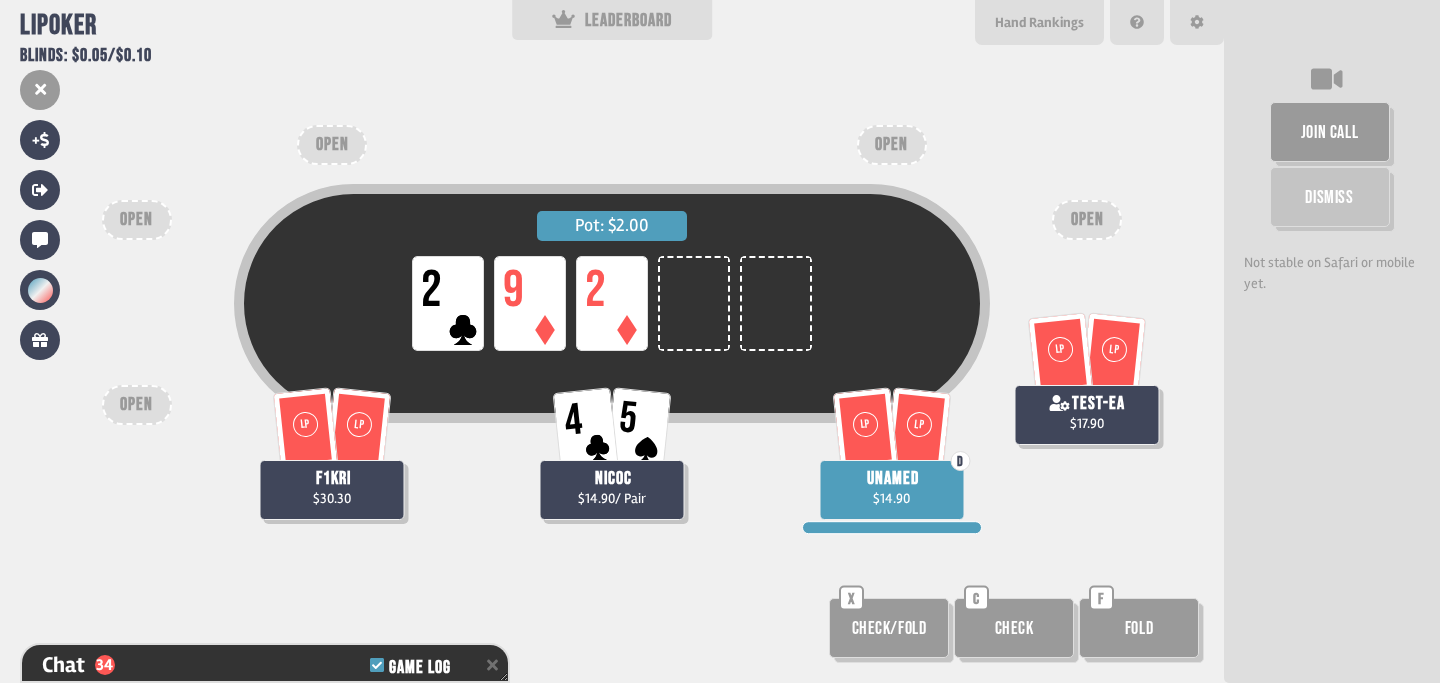 click on "Check" at bounding box center [1014, 628] 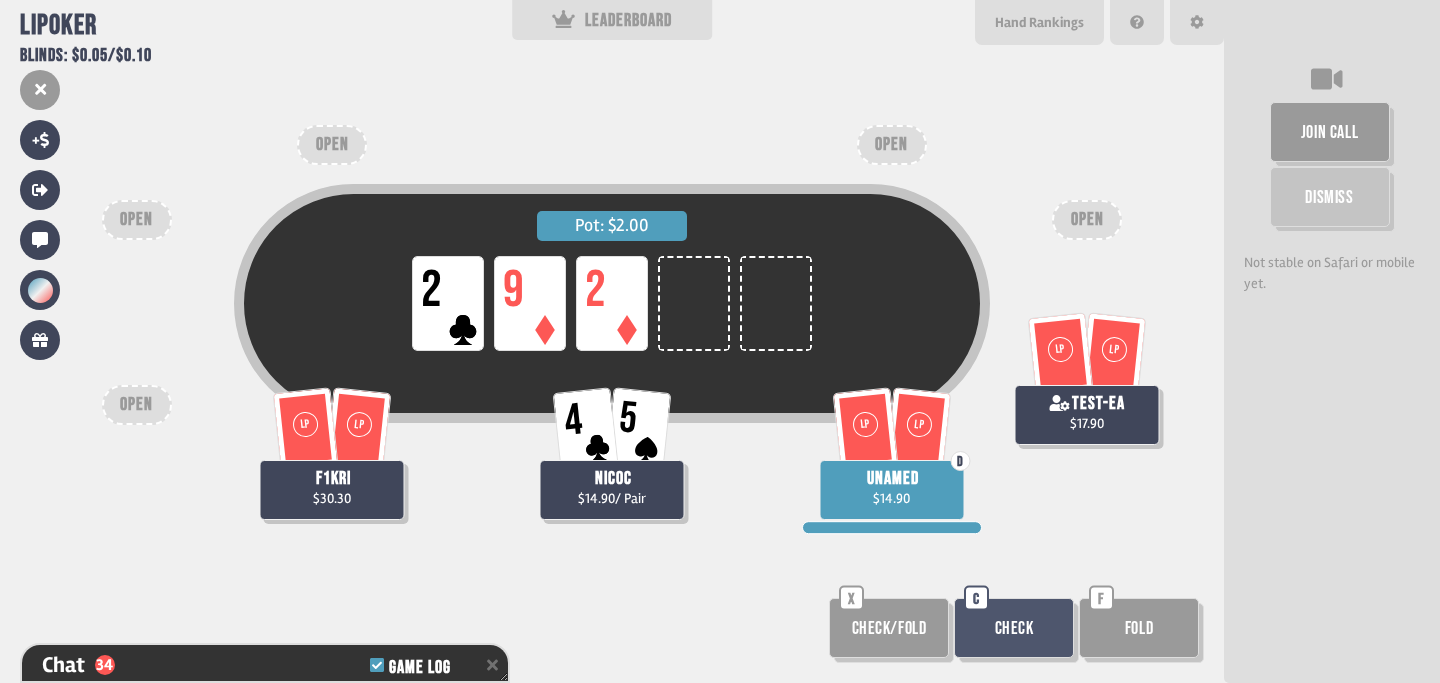 click on "Check" at bounding box center (1014, 628) 